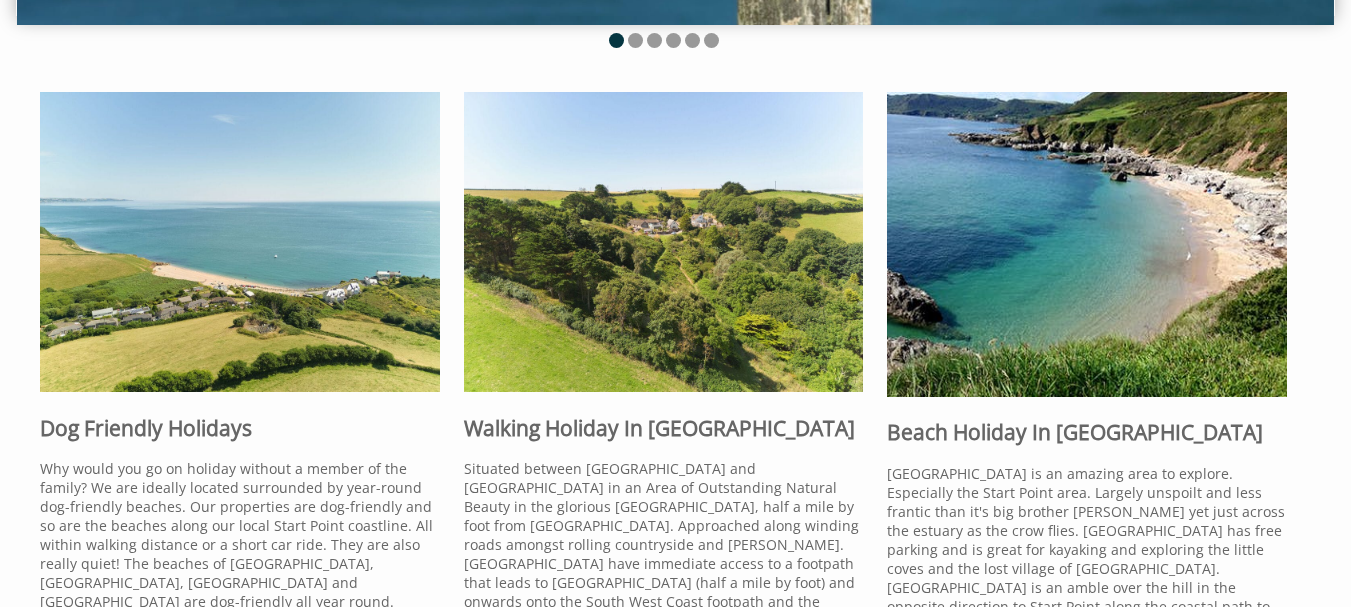 scroll, scrollTop: 605, scrollLeft: 0, axis: vertical 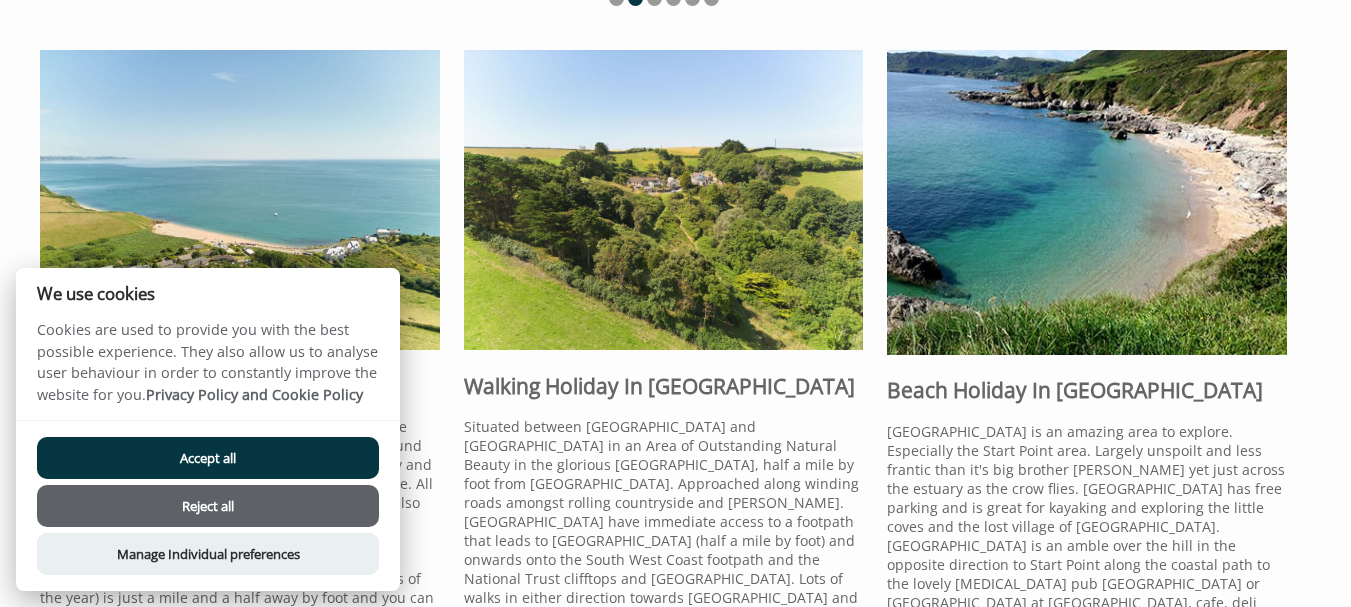 click on "Reject all" at bounding box center (208, 506) 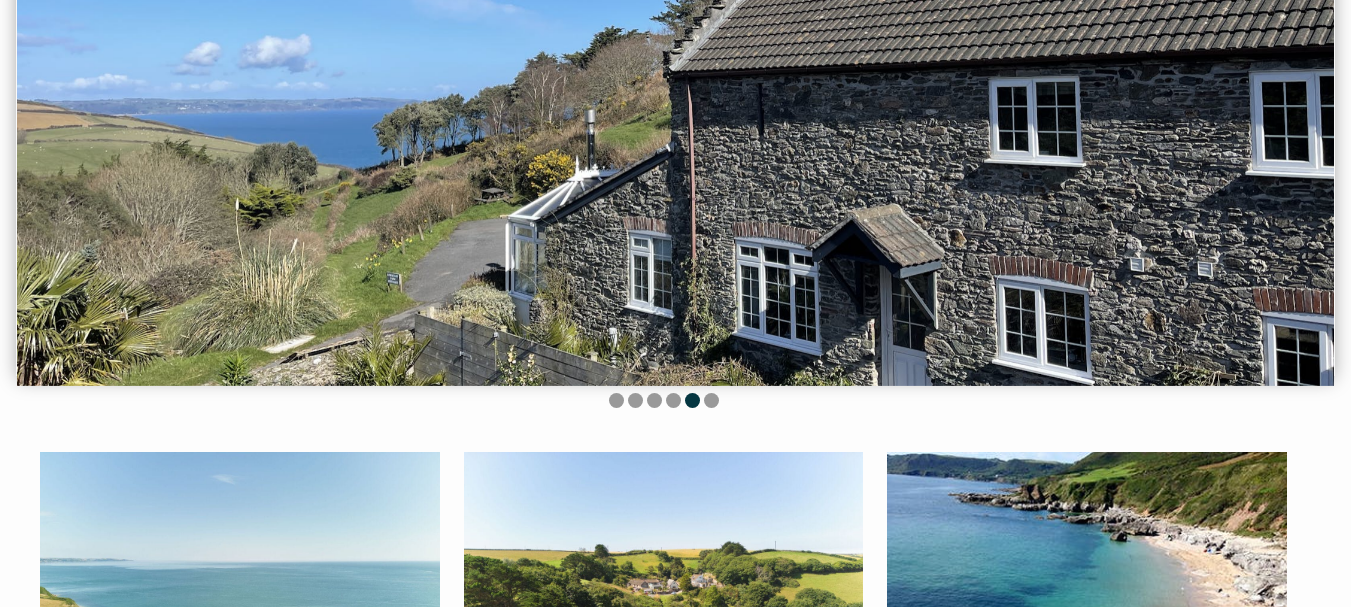 scroll, scrollTop: 103, scrollLeft: 0, axis: vertical 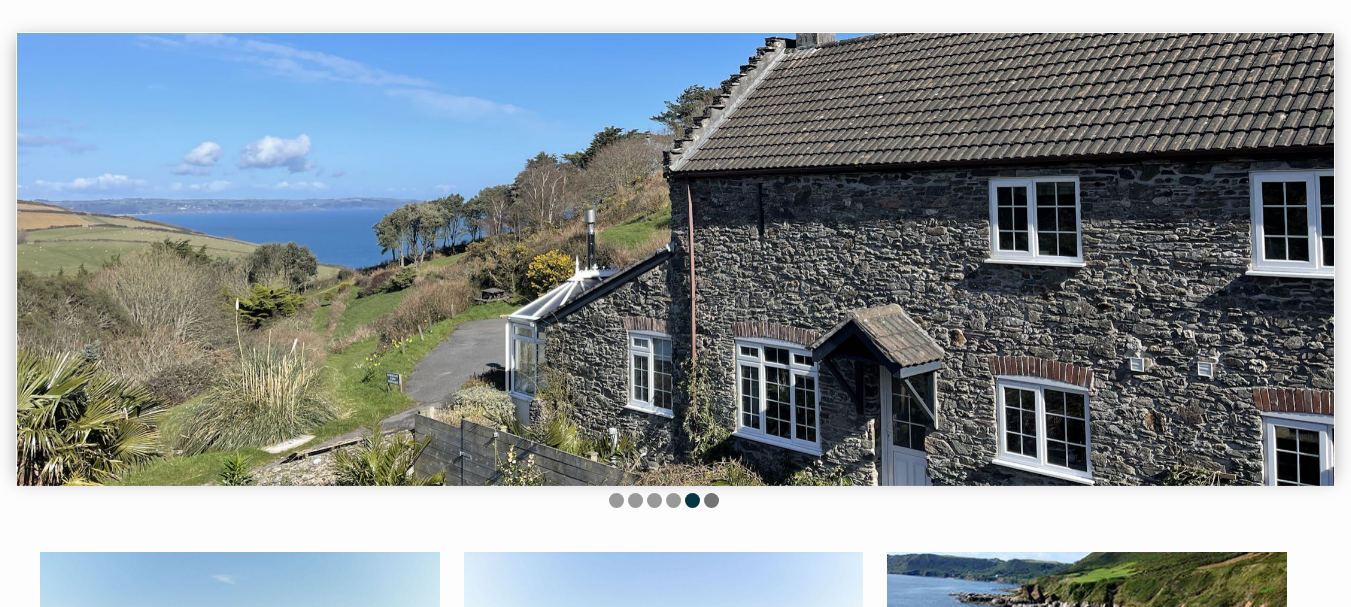 click at bounding box center (711, 500) 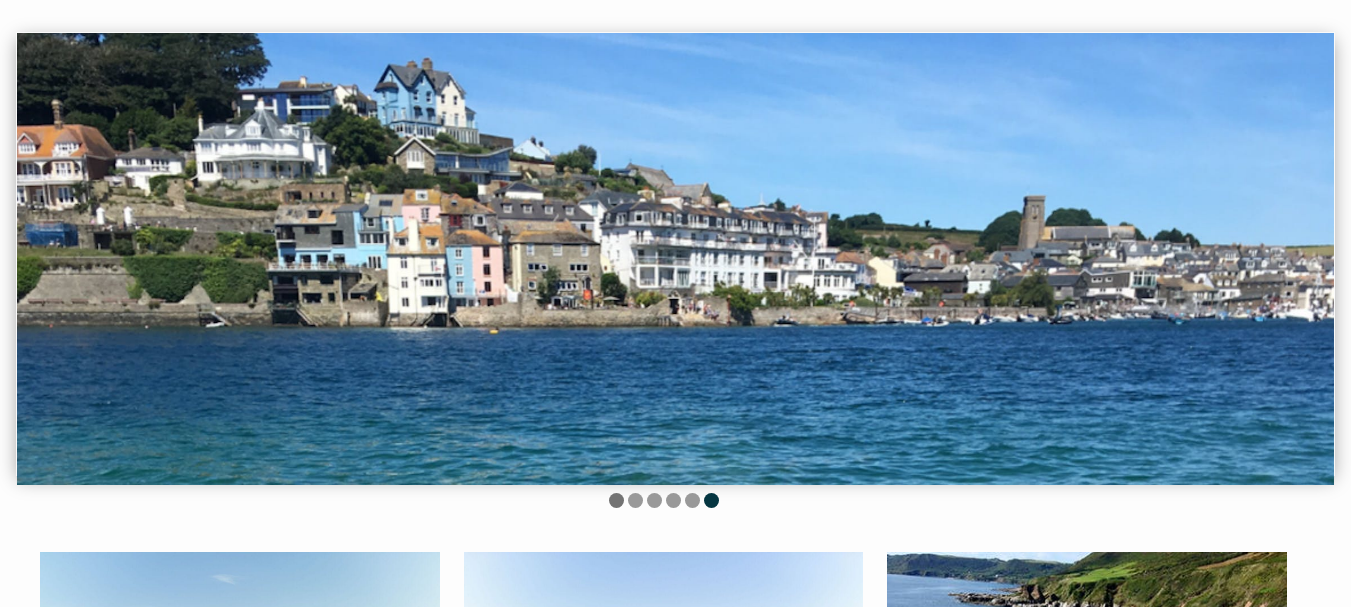 click at bounding box center (616, 500) 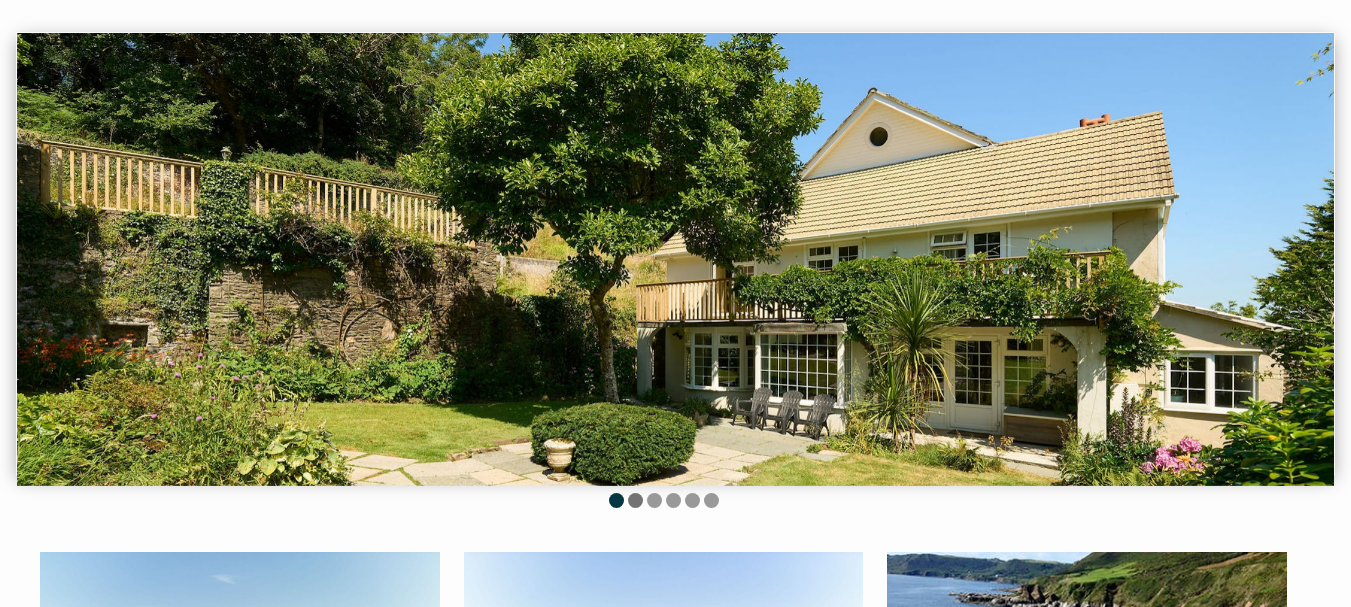 click at bounding box center (635, 500) 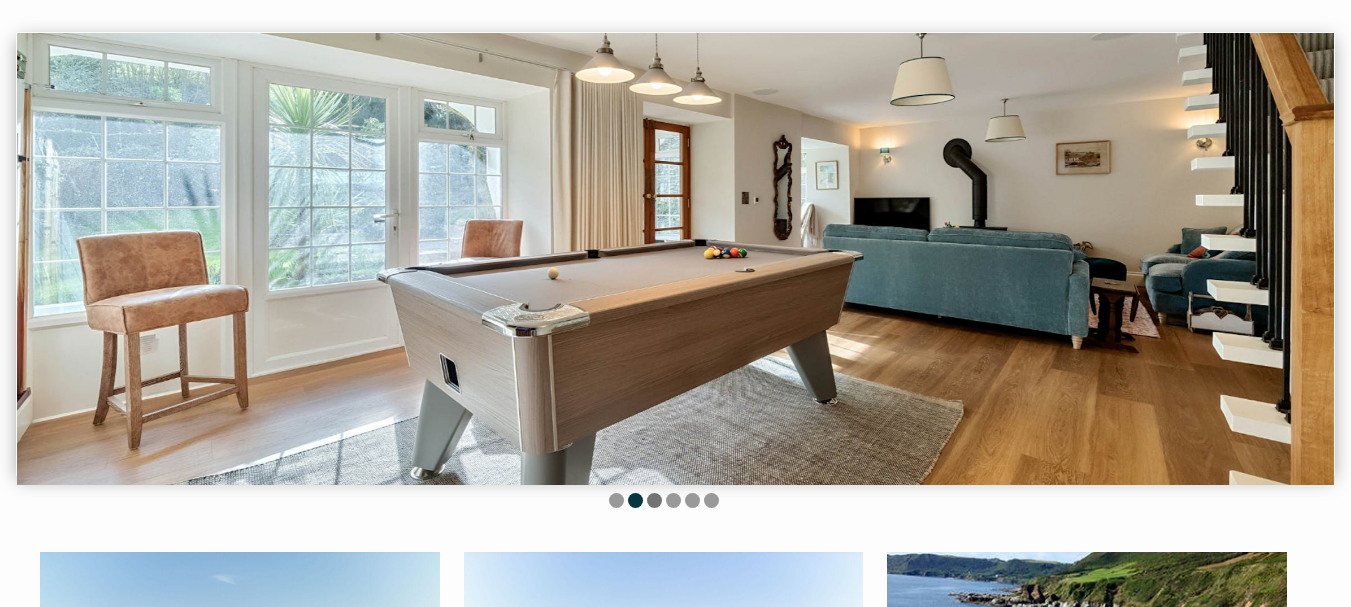 click at bounding box center [654, 500] 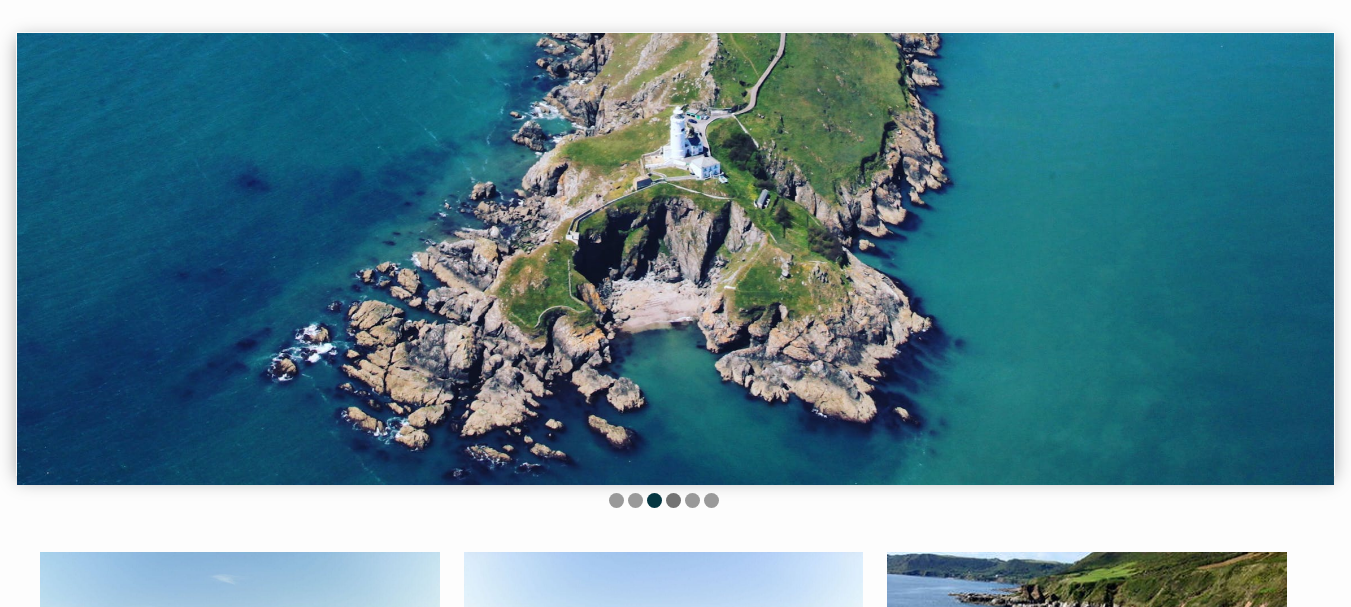 click at bounding box center [673, 500] 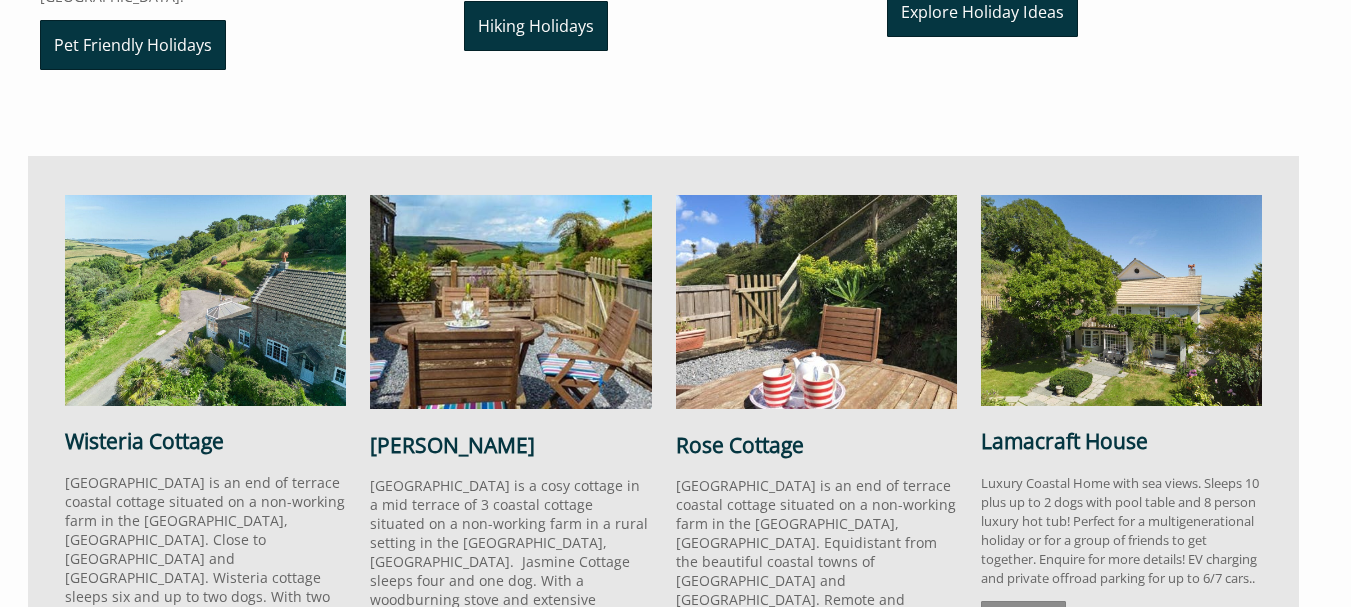 scroll, scrollTop: 1303, scrollLeft: 0, axis: vertical 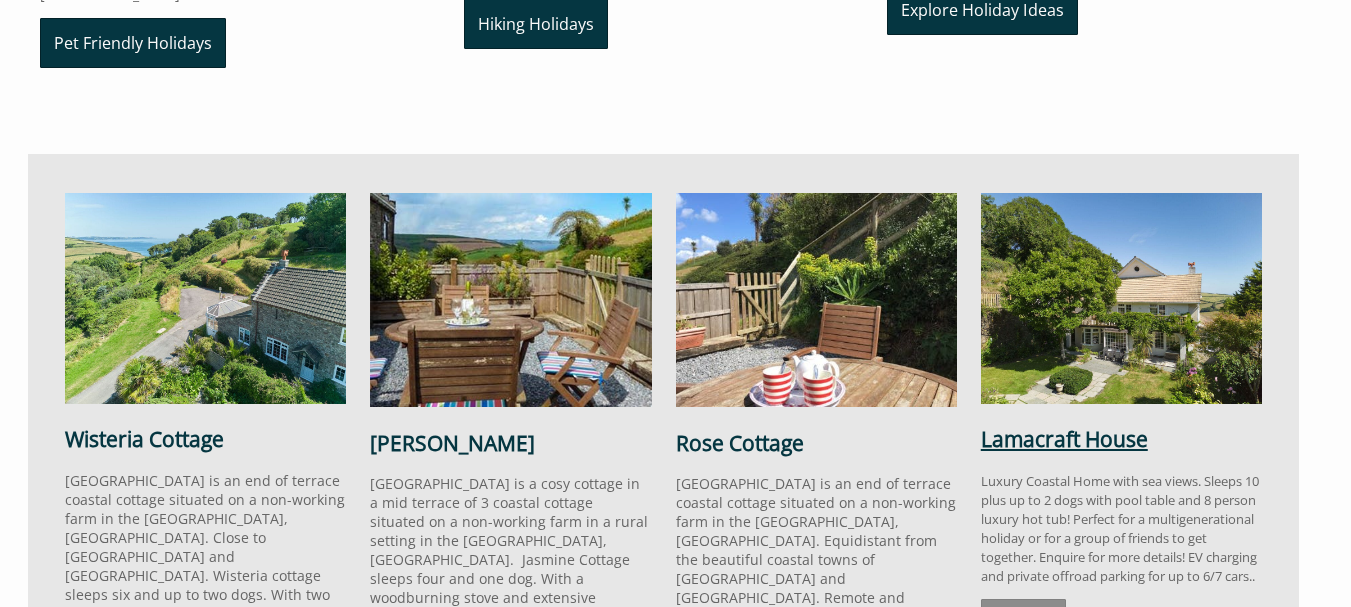 click on "Lamacraft House" at bounding box center (1064, 439) 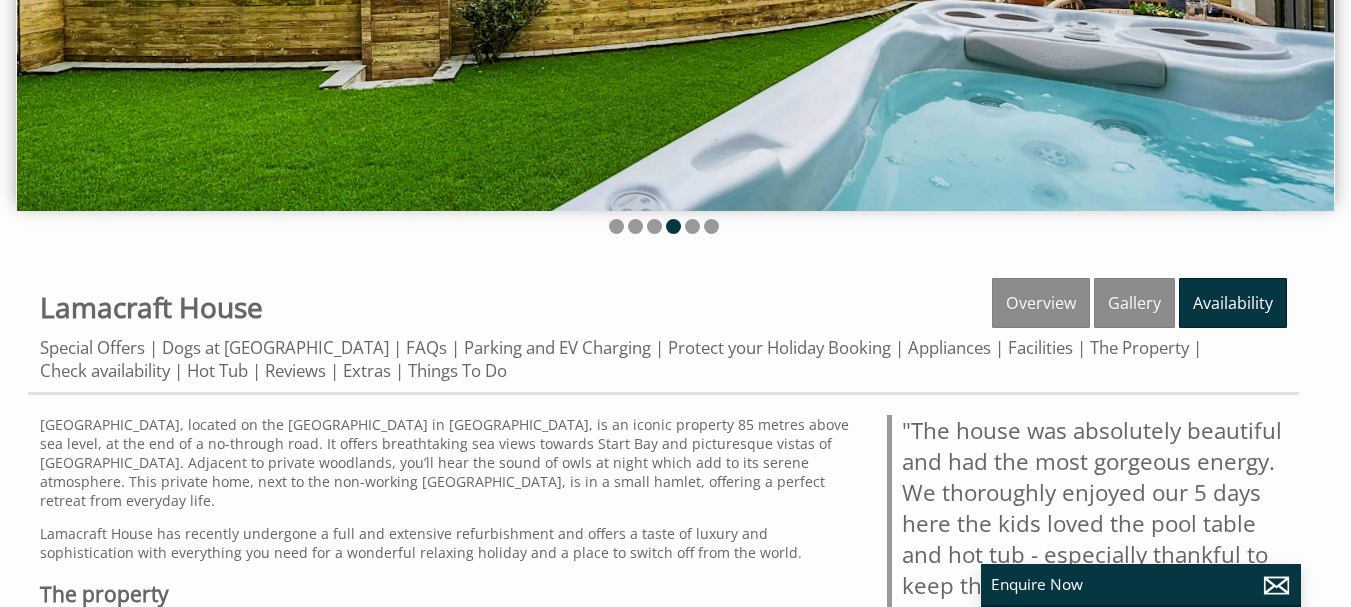 scroll, scrollTop: 400, scrollLeft: 0, axis: vertical 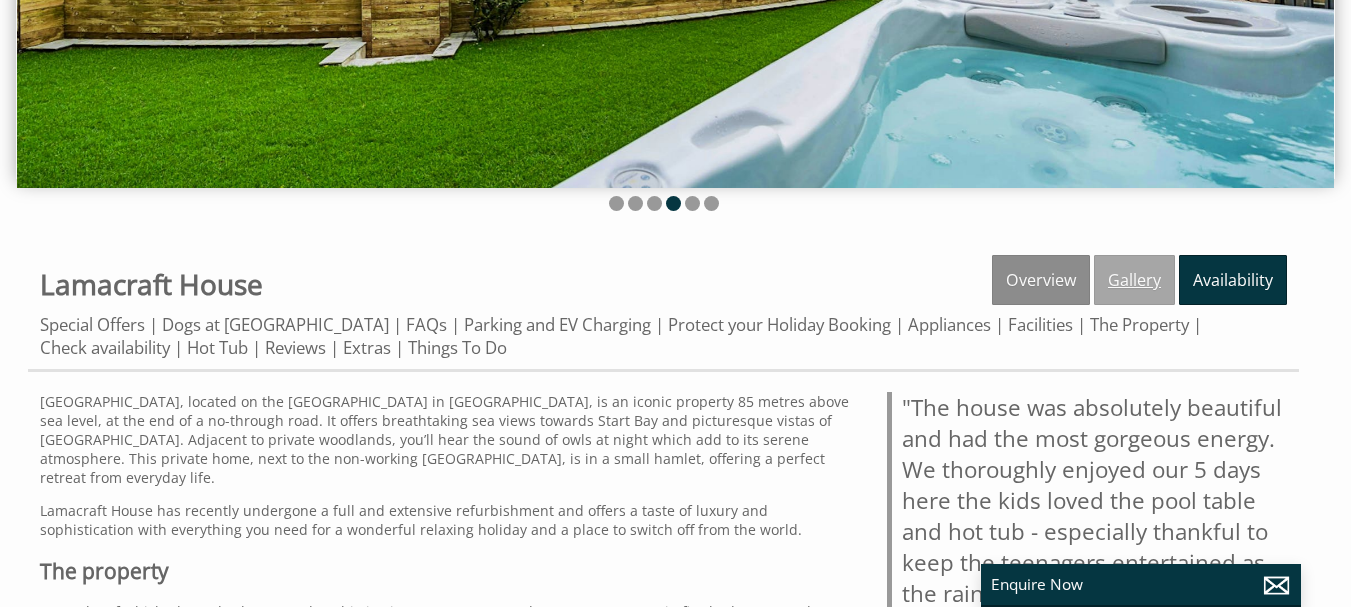 click on "Gallery" at bounding box center [1134, 280] 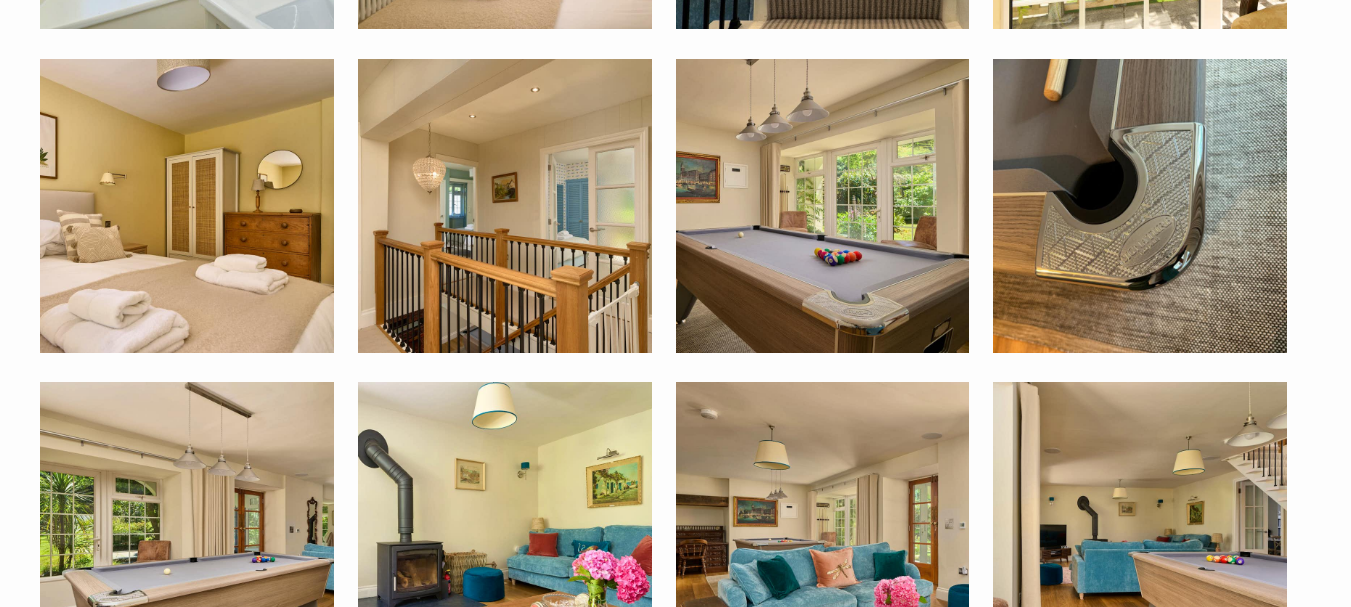 scroll, scrollTop: 5600, scrollLeft: 0, axis: vertical 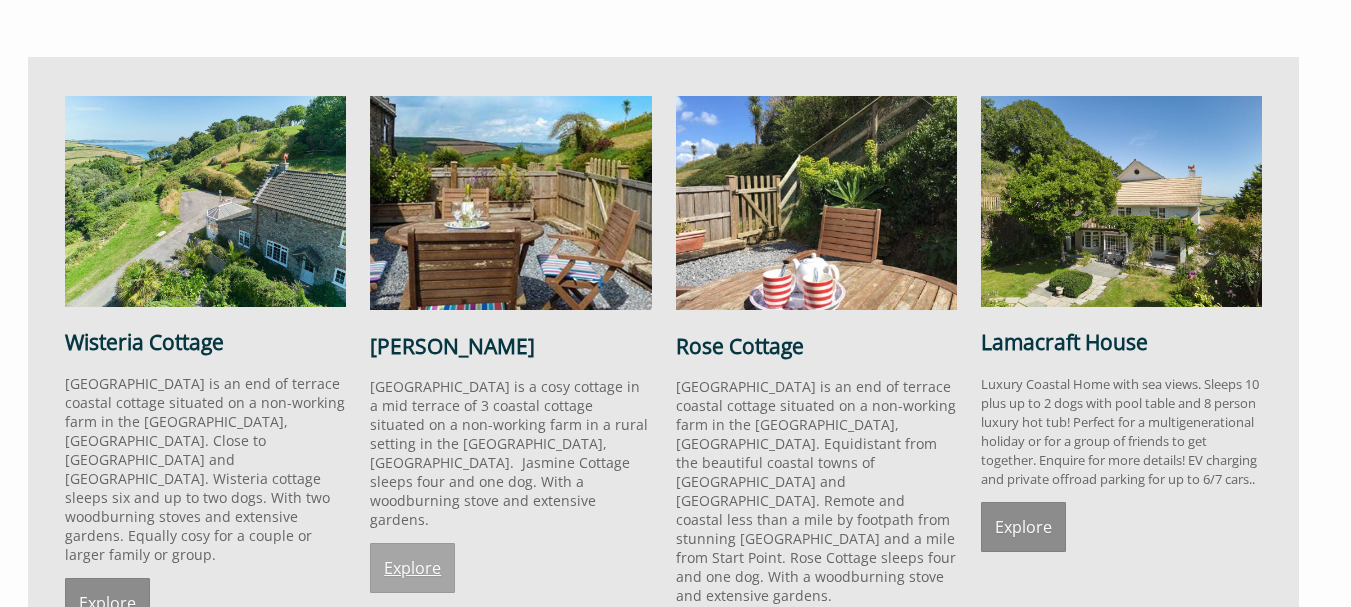 click on "Explore" at bounding box center [412, 568] 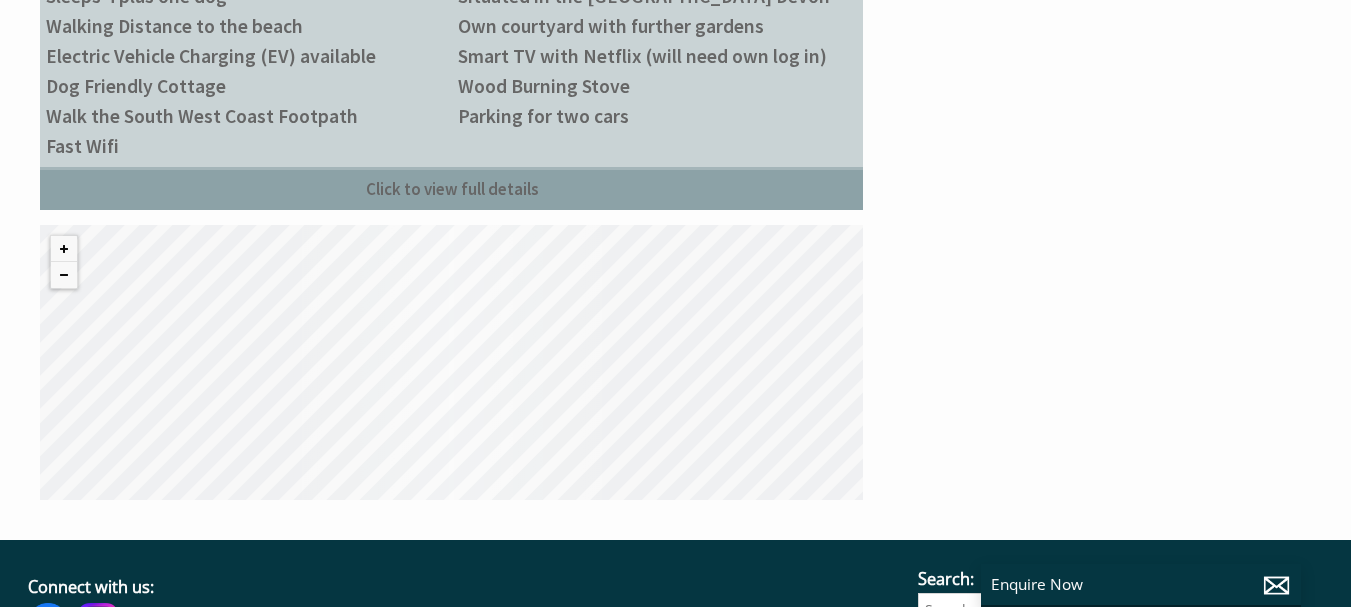 scroll, scrollTop: 1400, scrollLeft: 0, axis: vertical 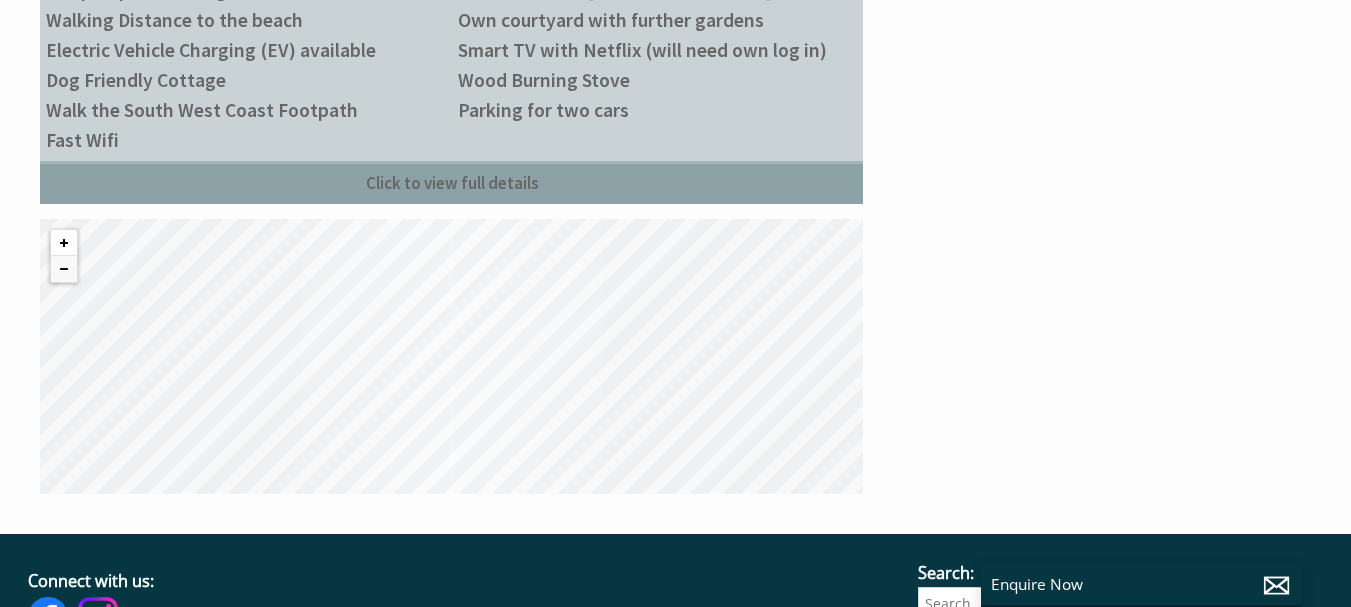 click at bounding box center [64, 243] 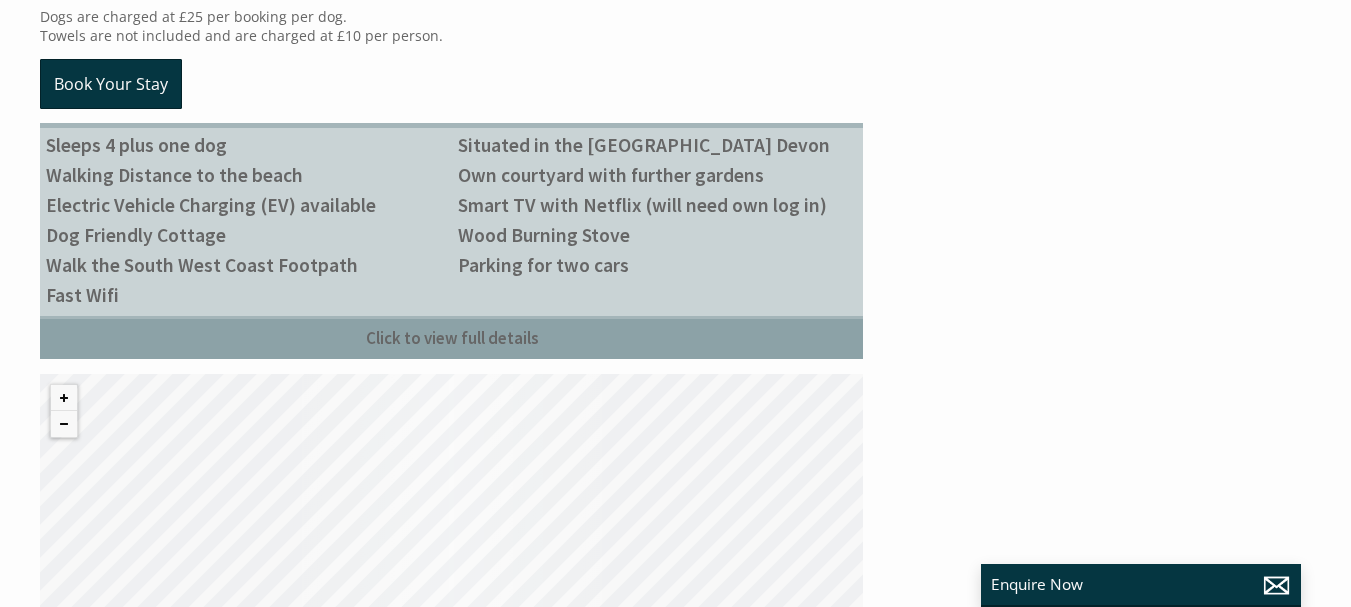 scroll, scrollTop: 1200, scrollLeft: 0, axis: vertical 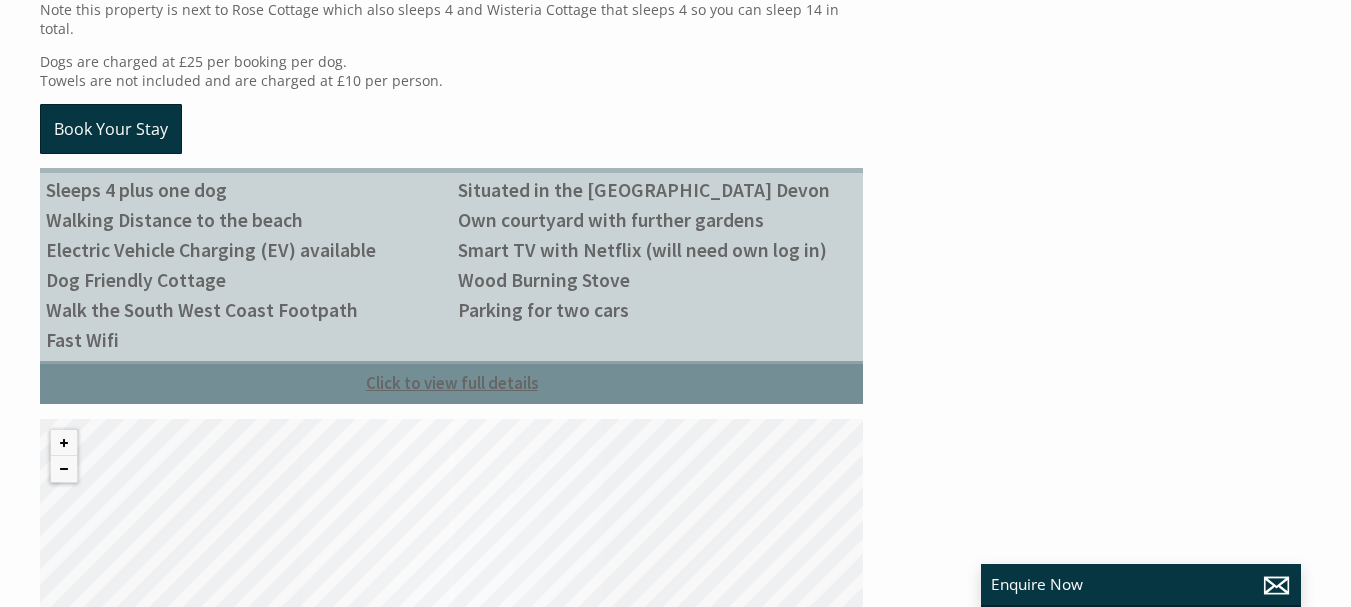 click on "Click to view full details" at bounding box center [451, 382] 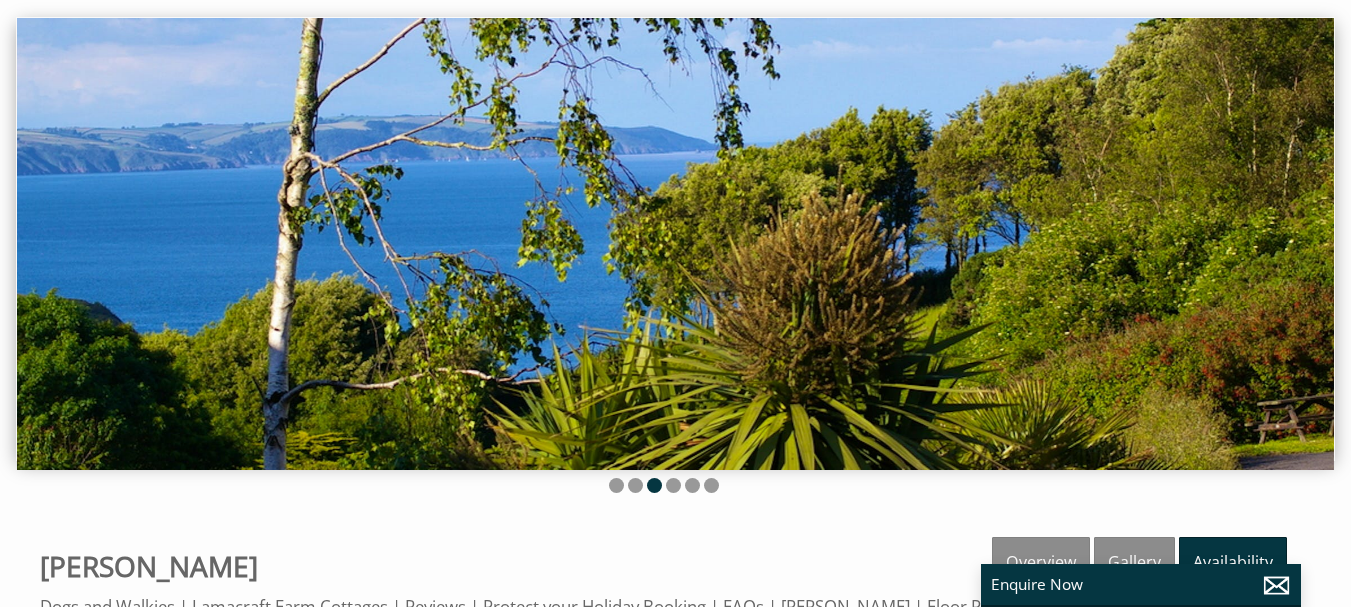 scroll, scrollTop: 200, scrollLeft: 0, axis: vertical 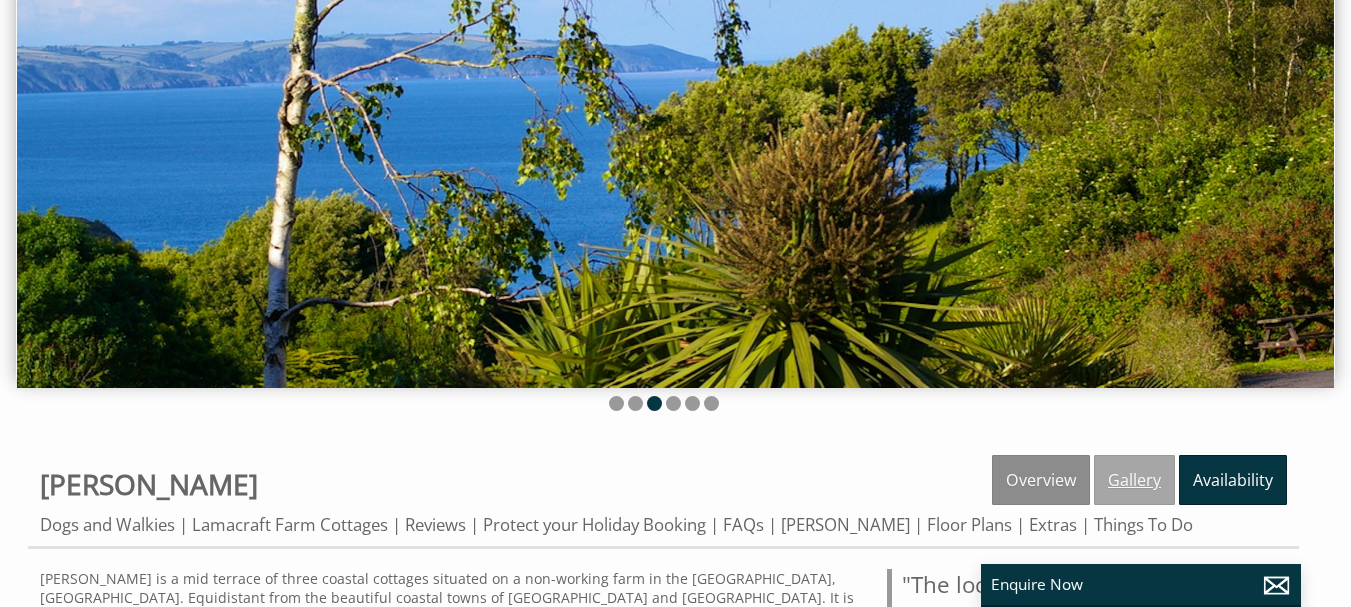 click on "Gallery" at bounding box center [1134, 480] 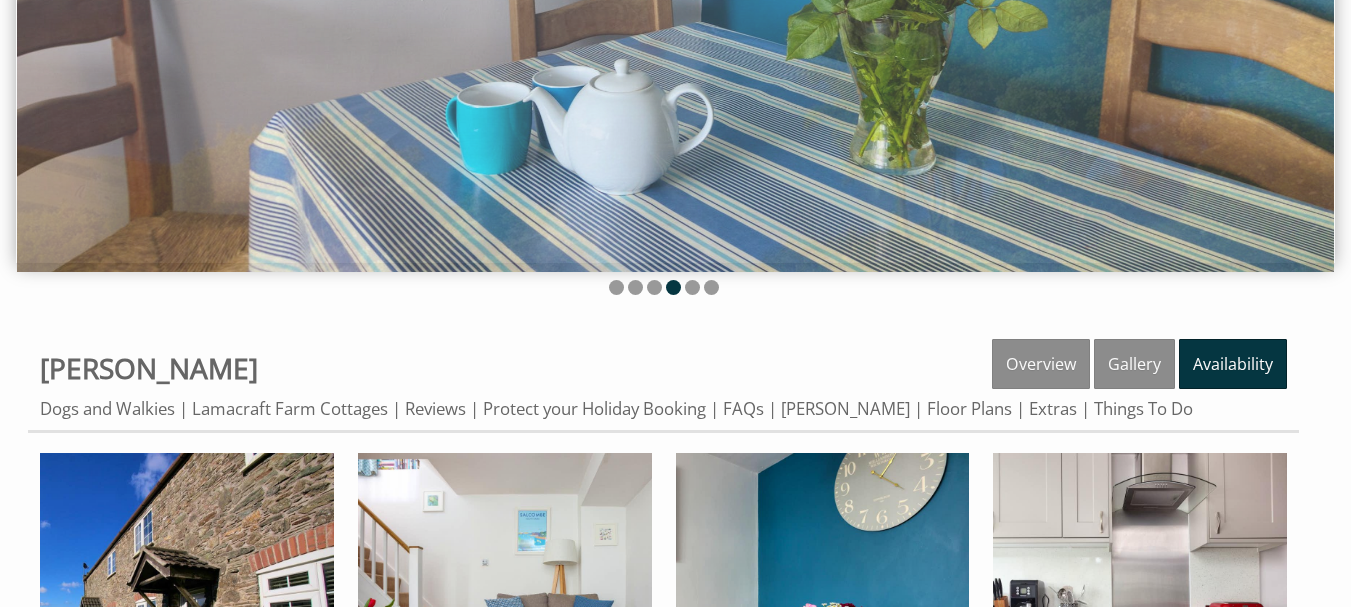 scroll, scrollTop: 284, scrollLeft: 0, axis: vertical 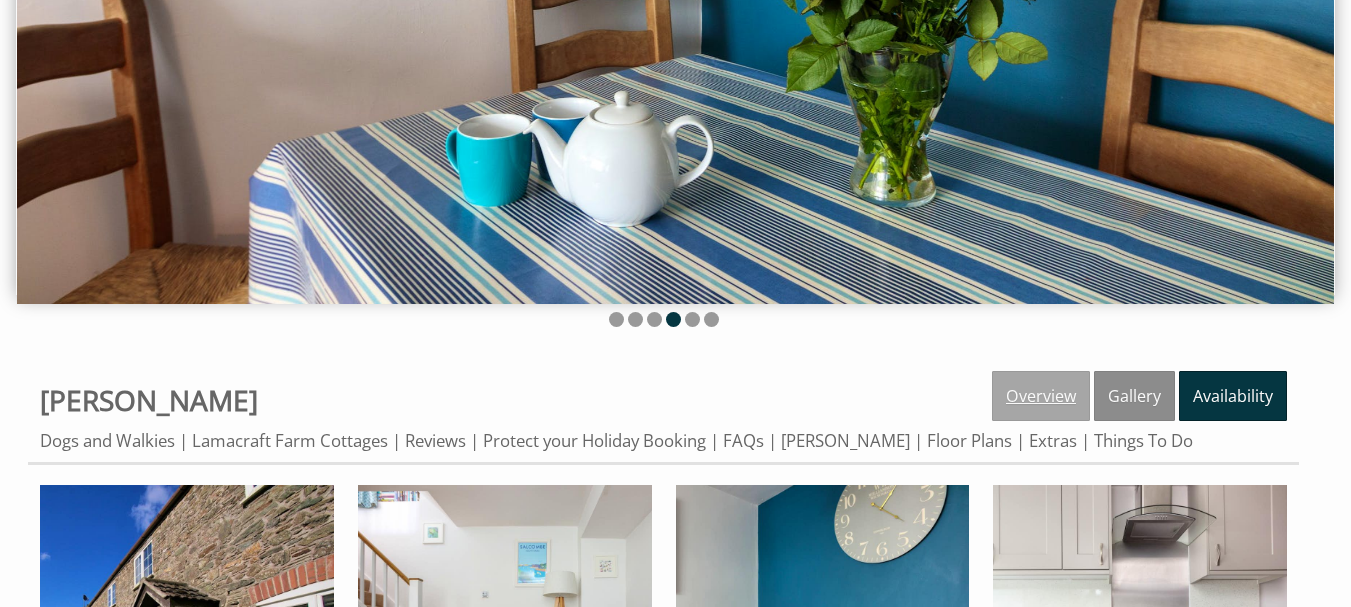 click on "Overview" at bounding box center [1041, 396] 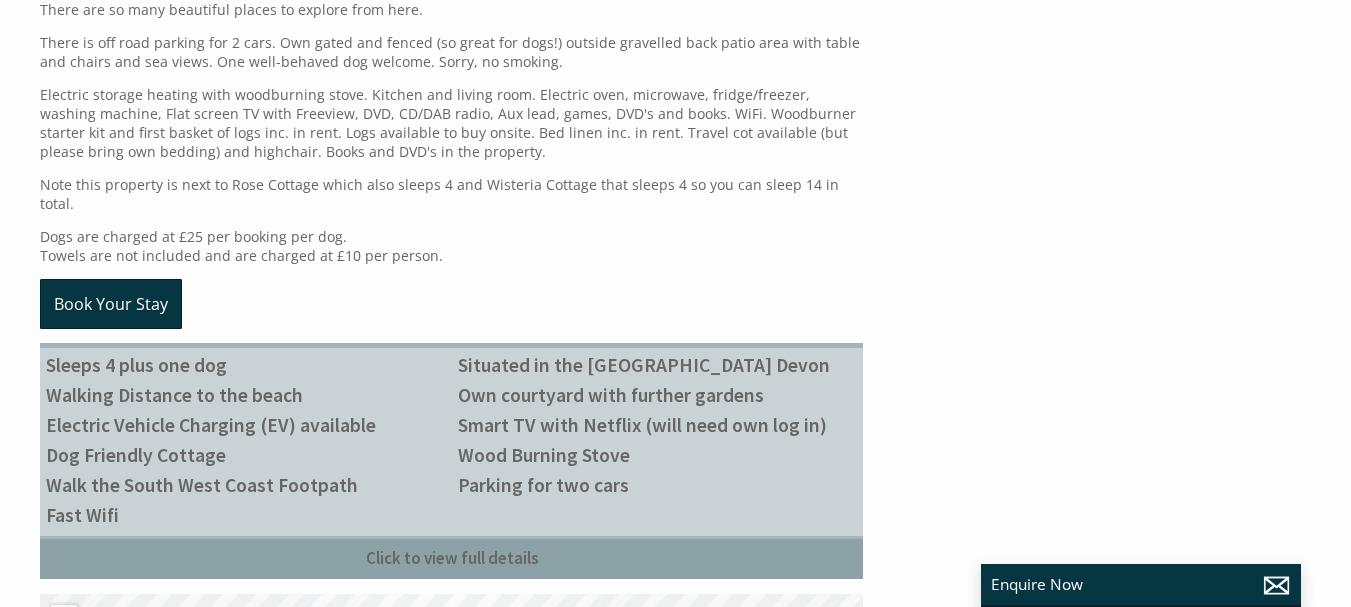 scroll, scrollTop: 1400, scrollLeft: 0, axis: vertical 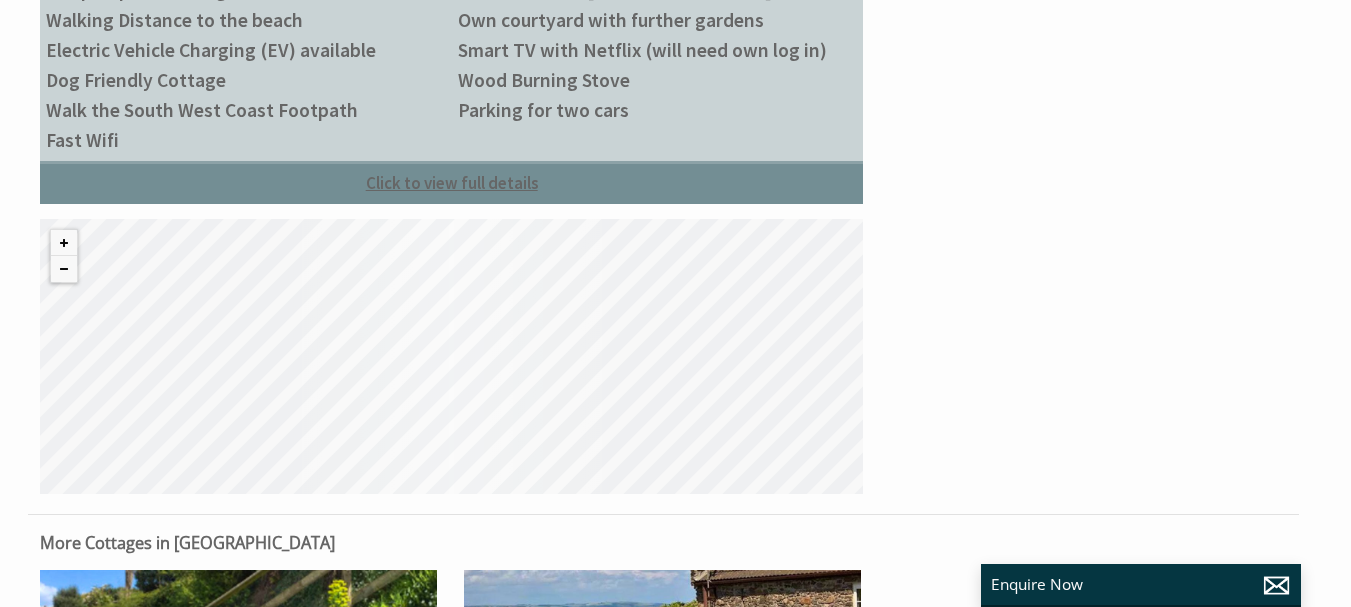 click on "Click to view full details" at bounding box center [451, 182] 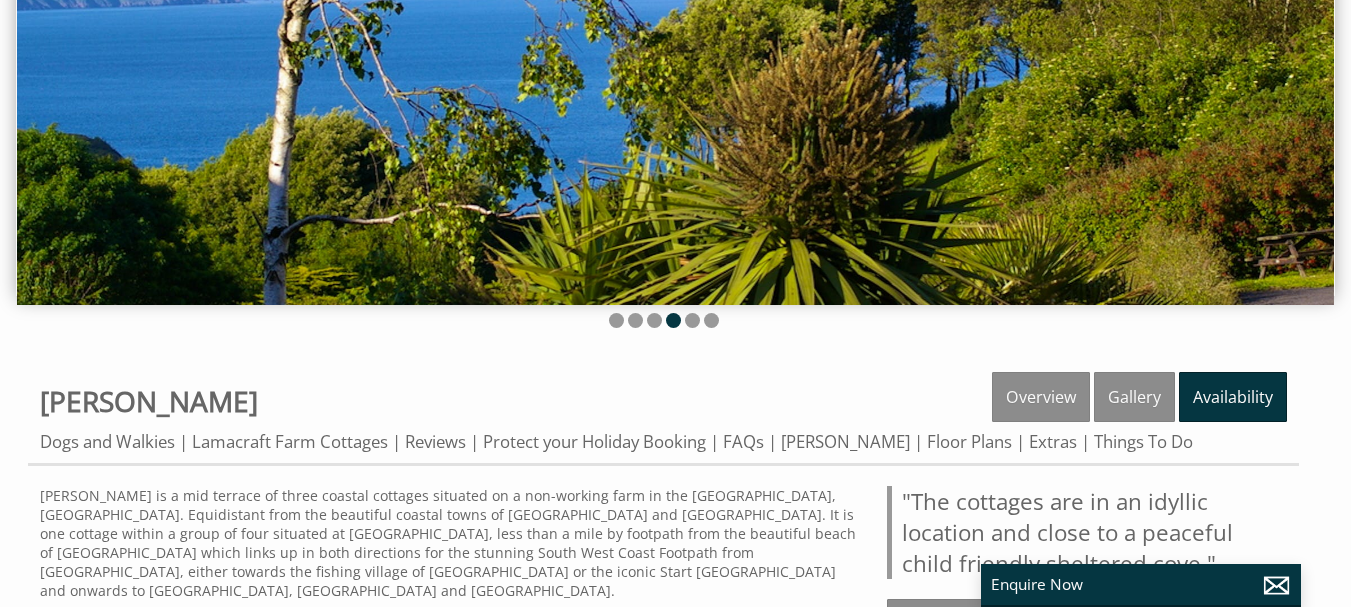 scroll, scrollTop: 300, scrollLeft: 0, axis: vertical 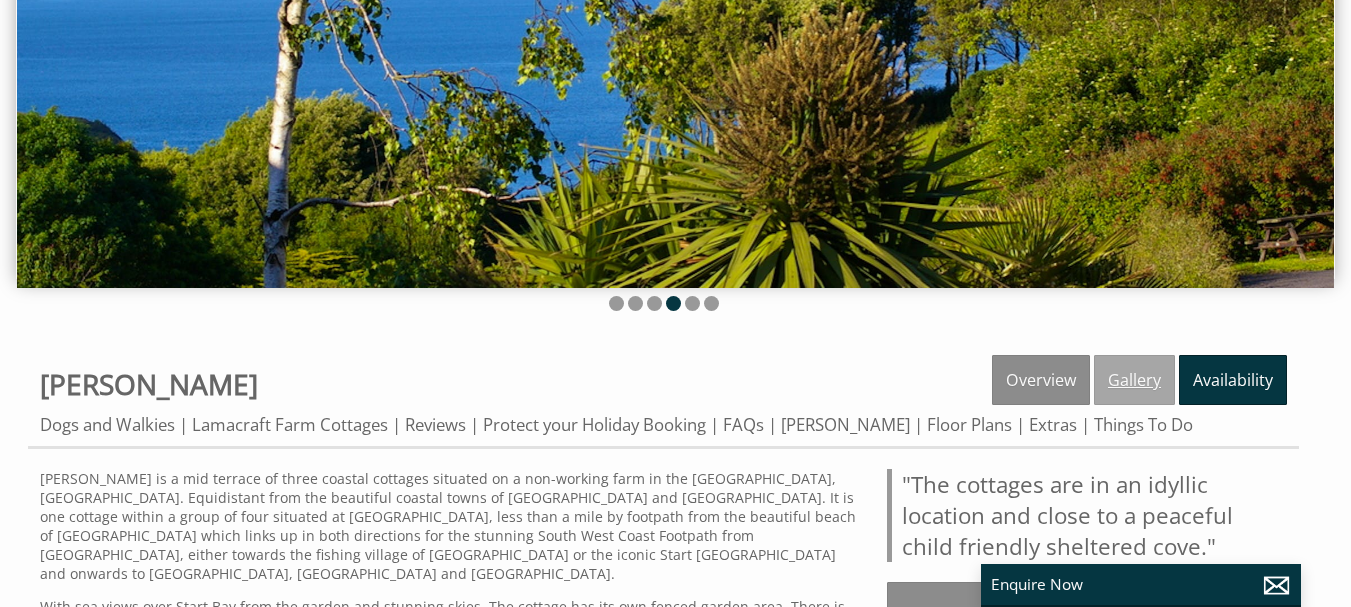 click on "Gallery" at bounding box center [1134, 380] 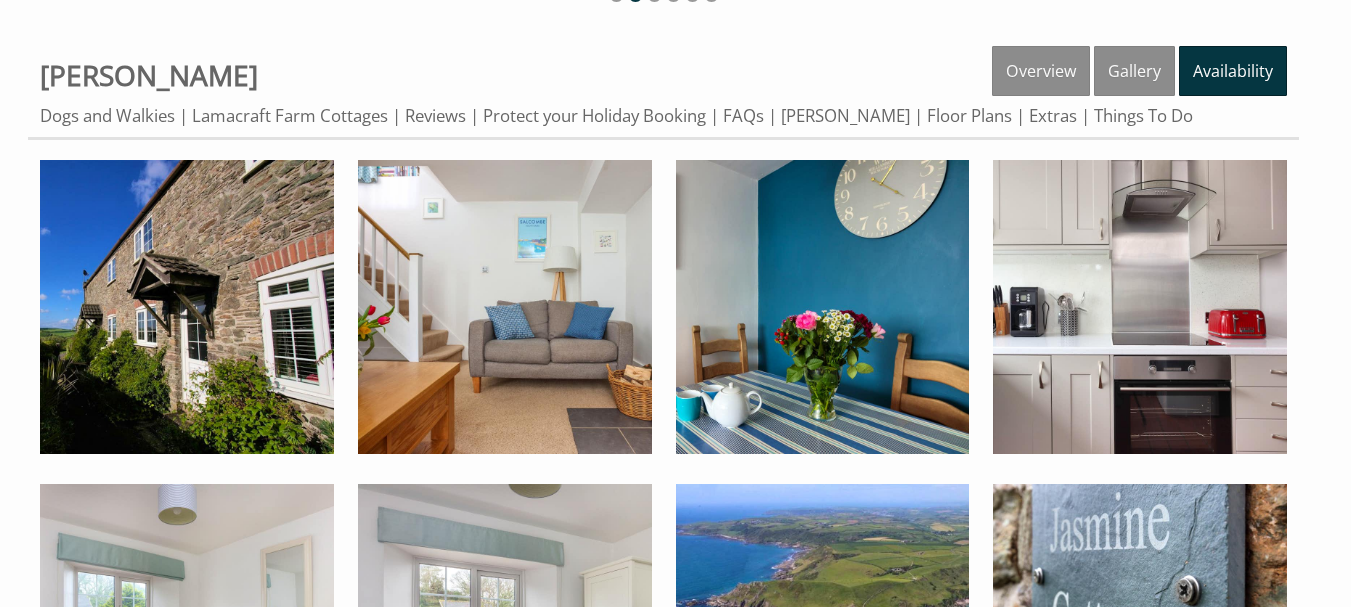 scroll, scrollTop: 400, scrollLeft: 0, axis: vertical 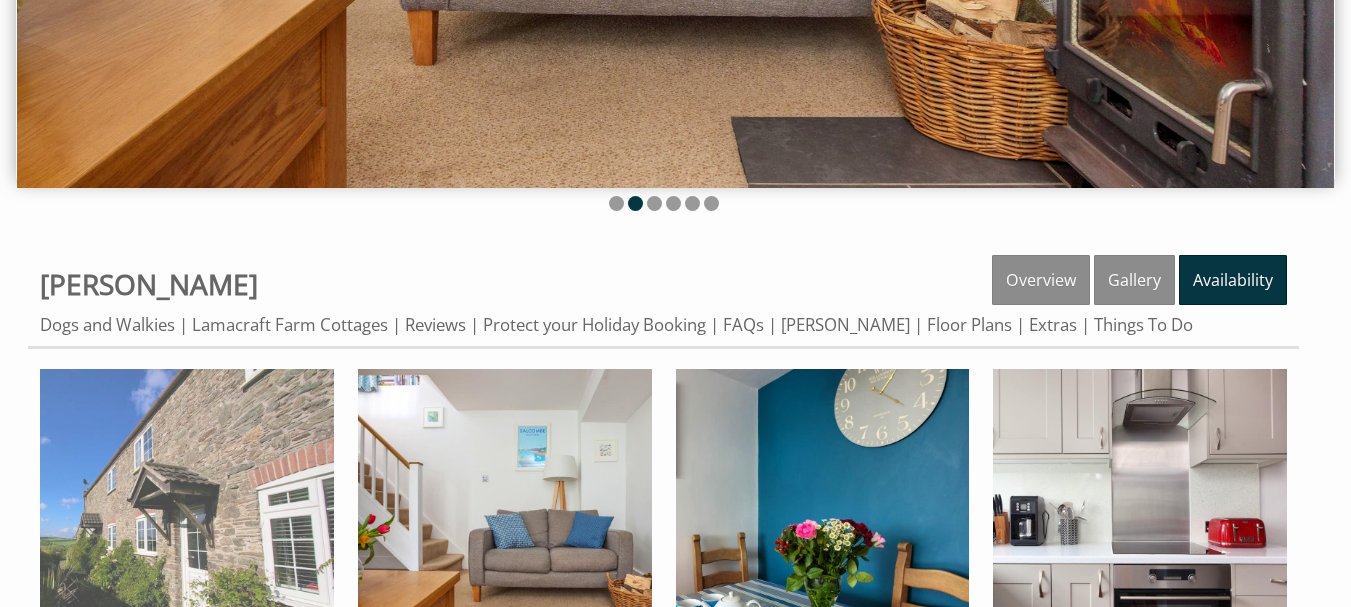 click at bounding box center [187, 516] 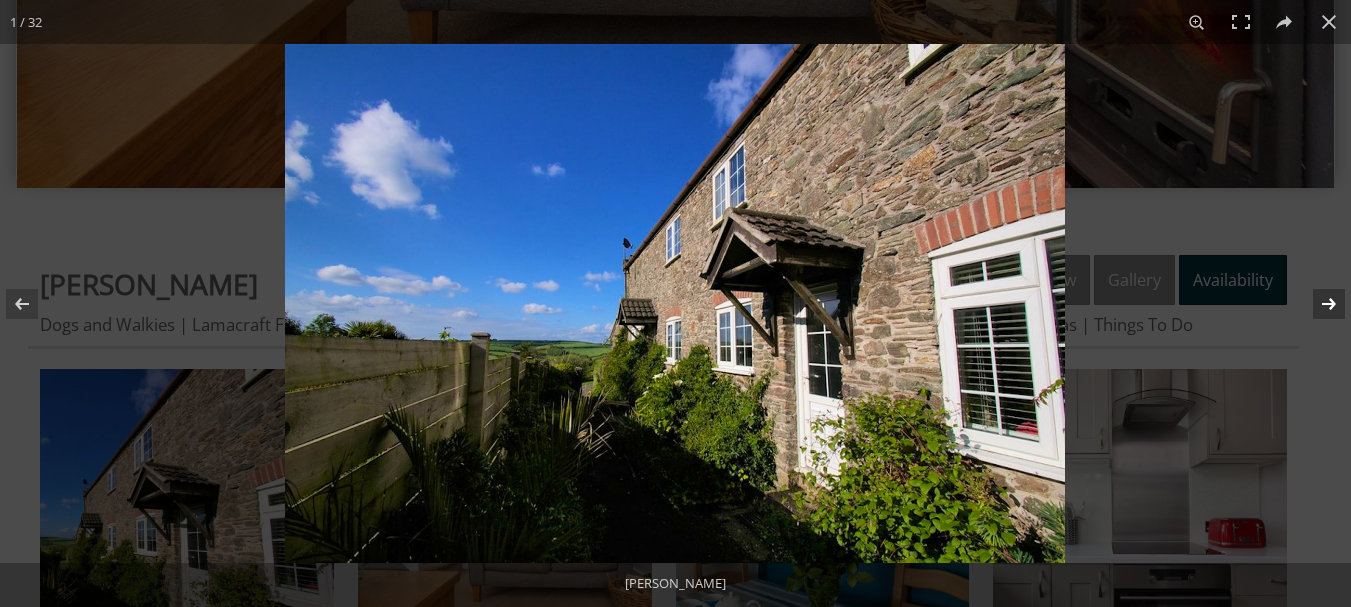 click at bounding box center [1316, 304] 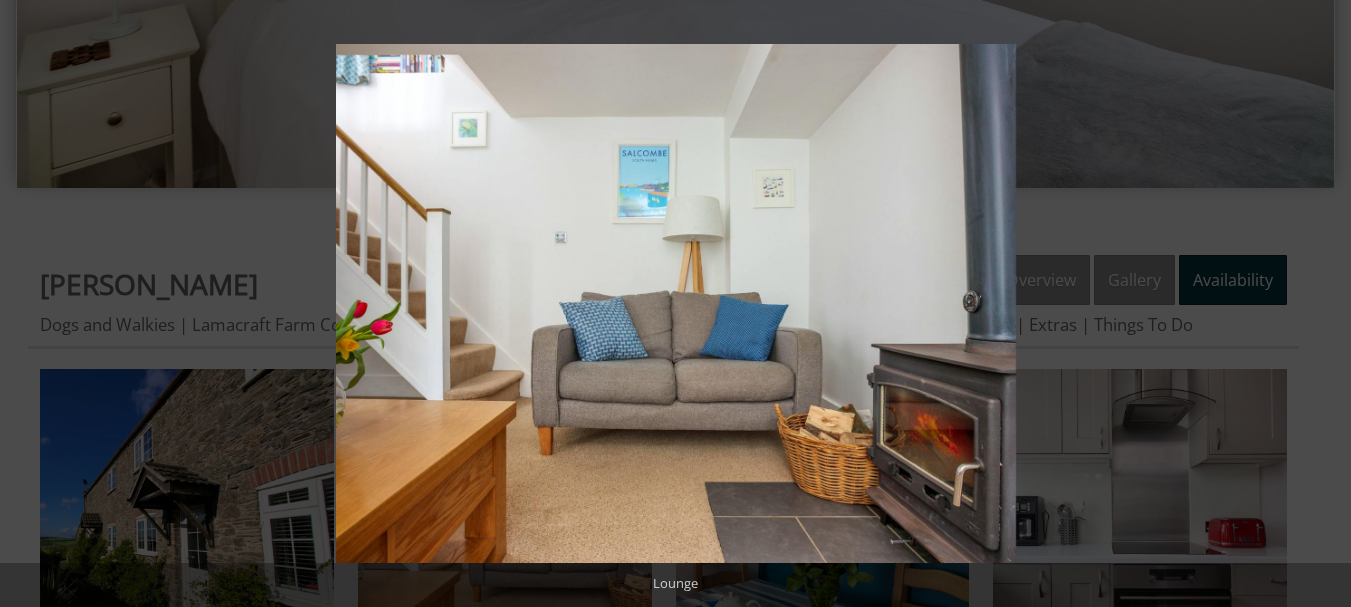 click at bounding box center (1316, 304) 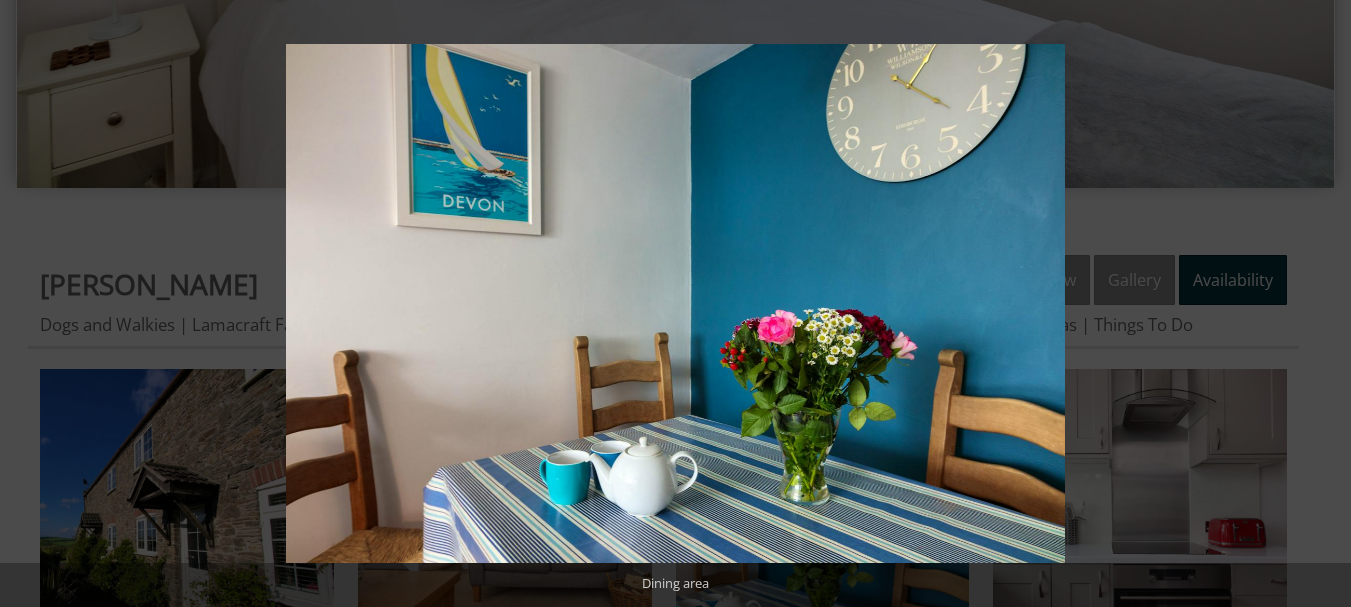 click at bounding box center (1316, 304) 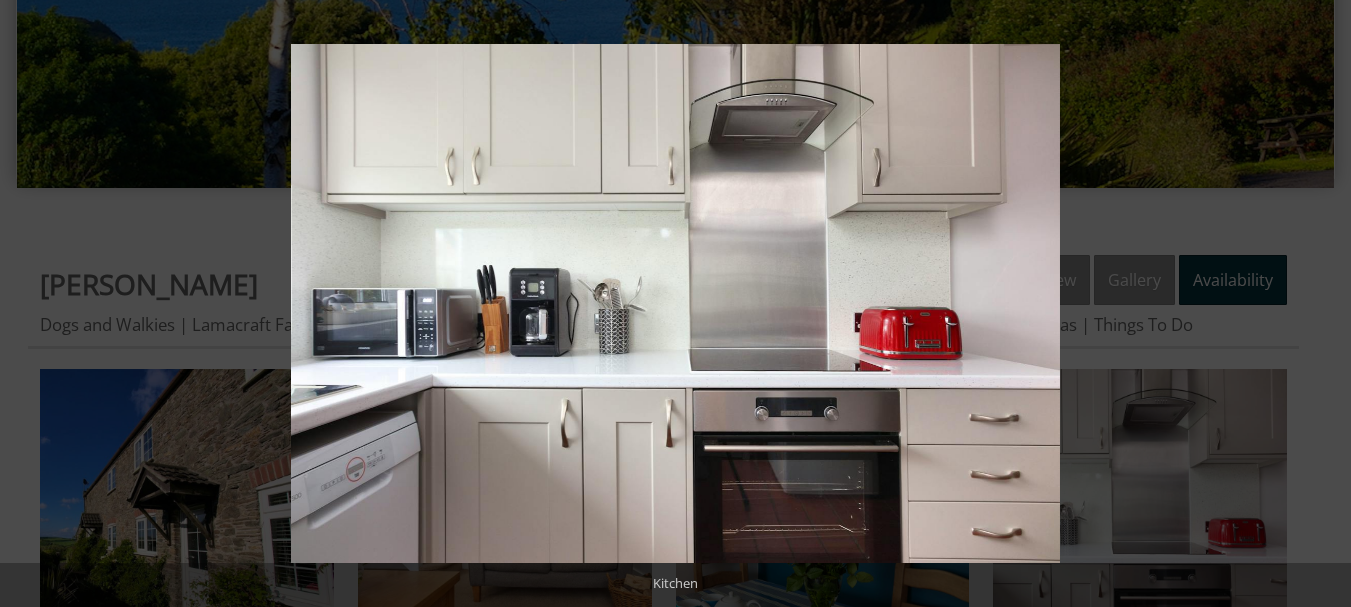 click at bounding box center [1316, 304] 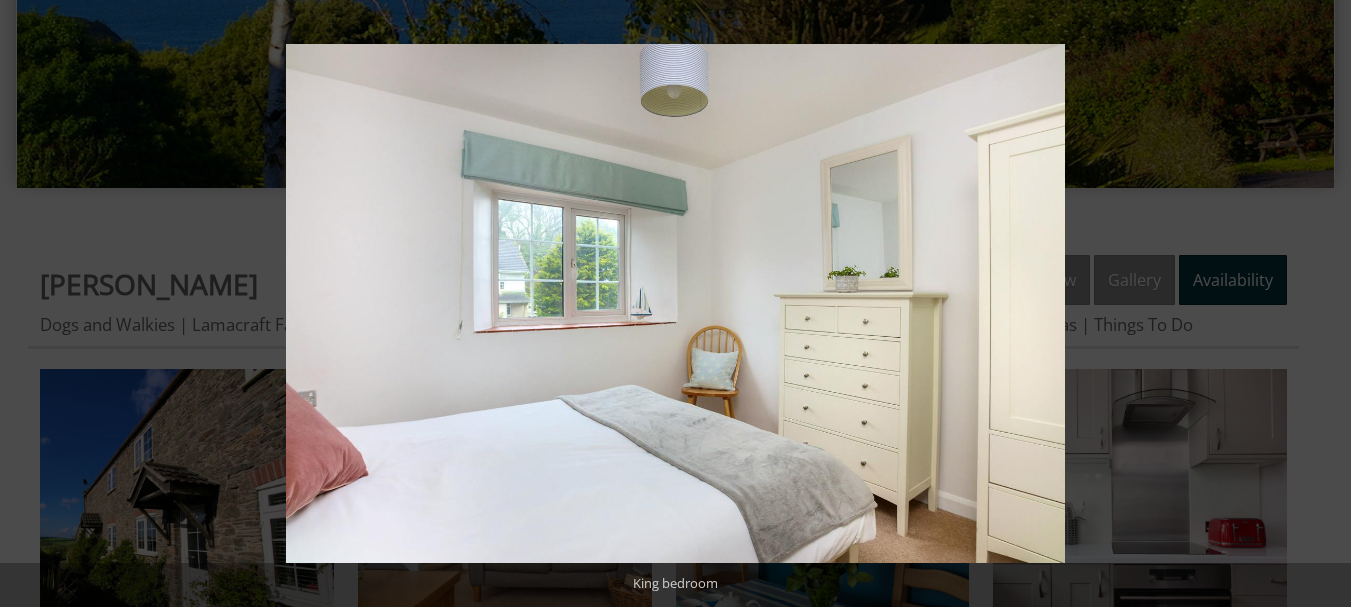 click at bounding box center [1316, 304] 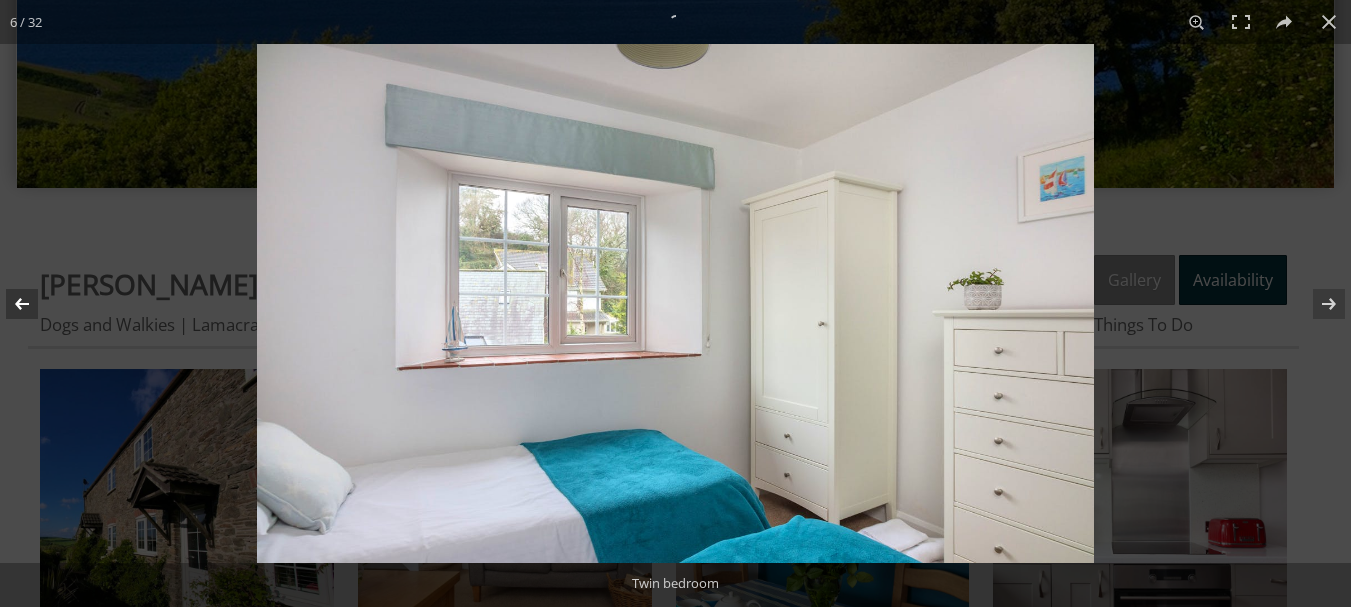 click at bounding box center [35, 304] 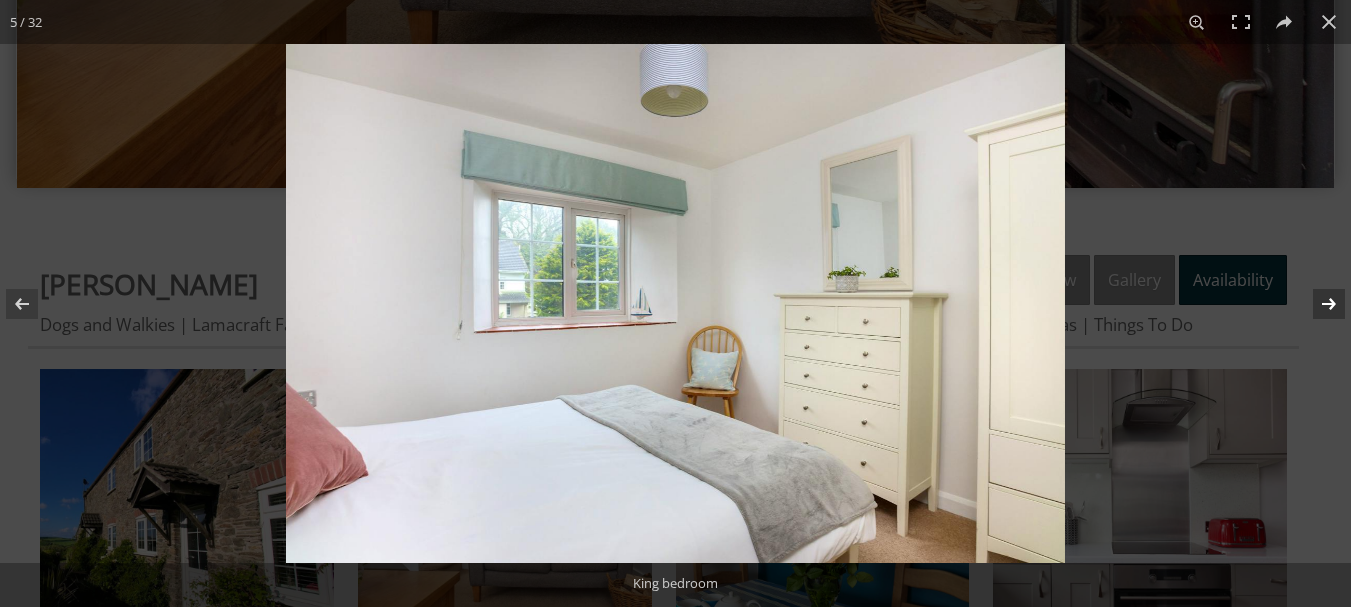 click at bounding box center (1316, 304) 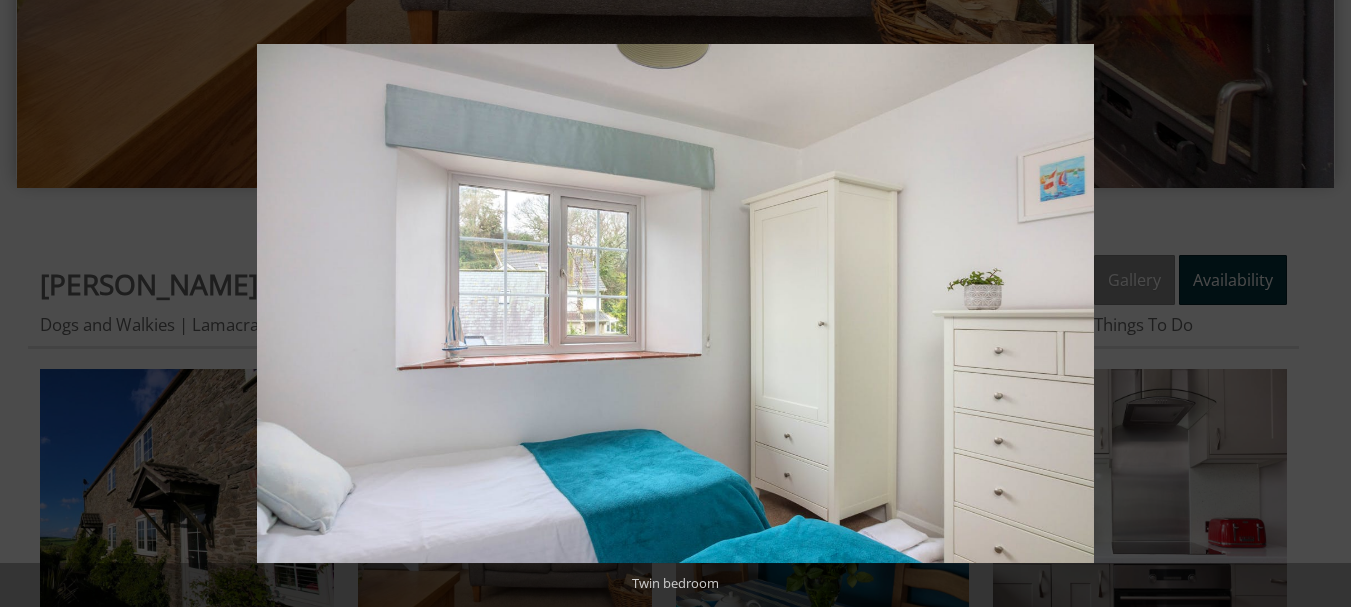 click at bounding box center (1316, 304) 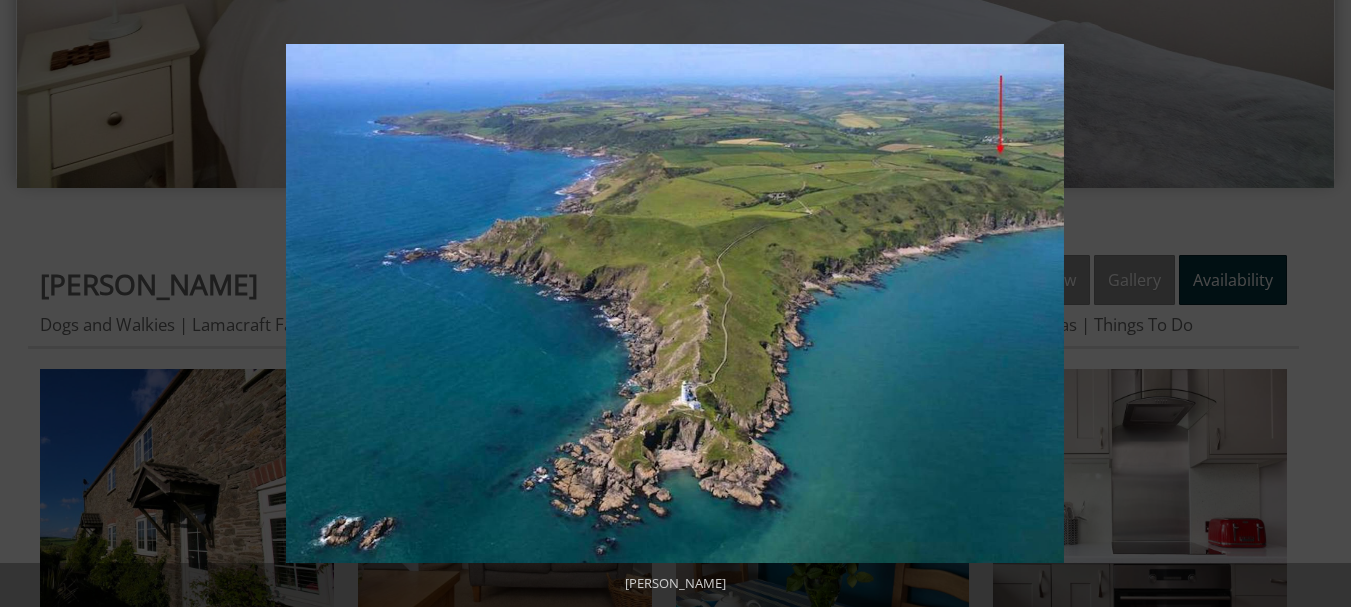 click at bounding box center (1316, 304) 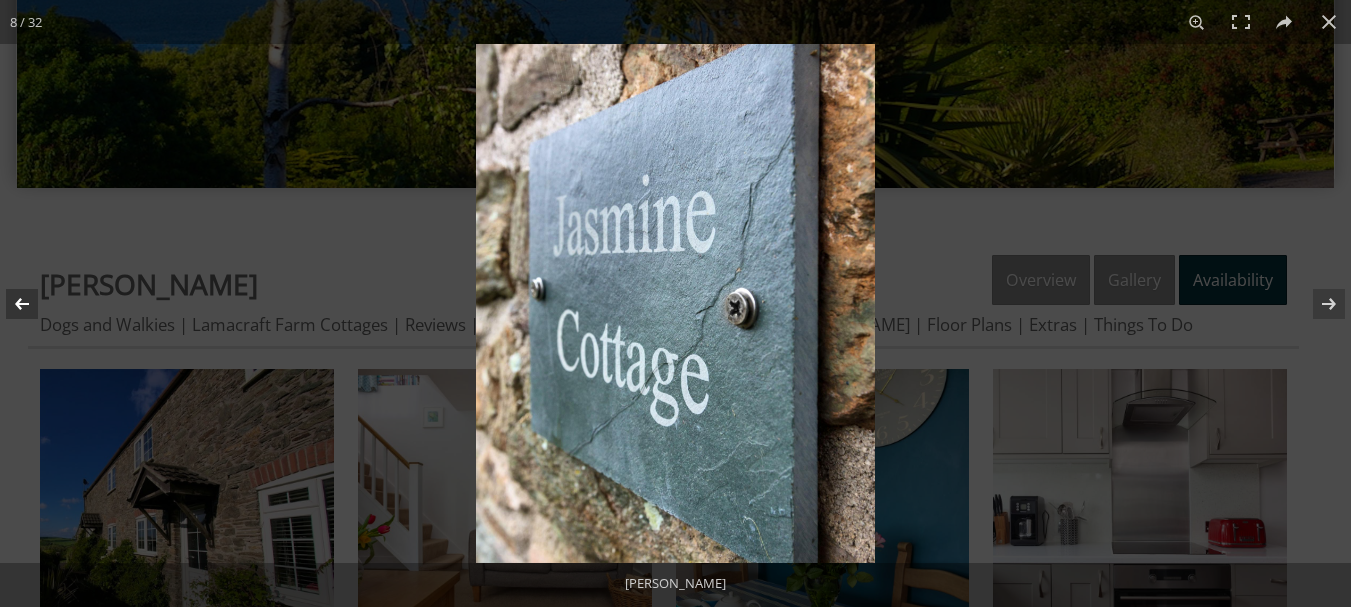 click at bounding box center (35, 304) 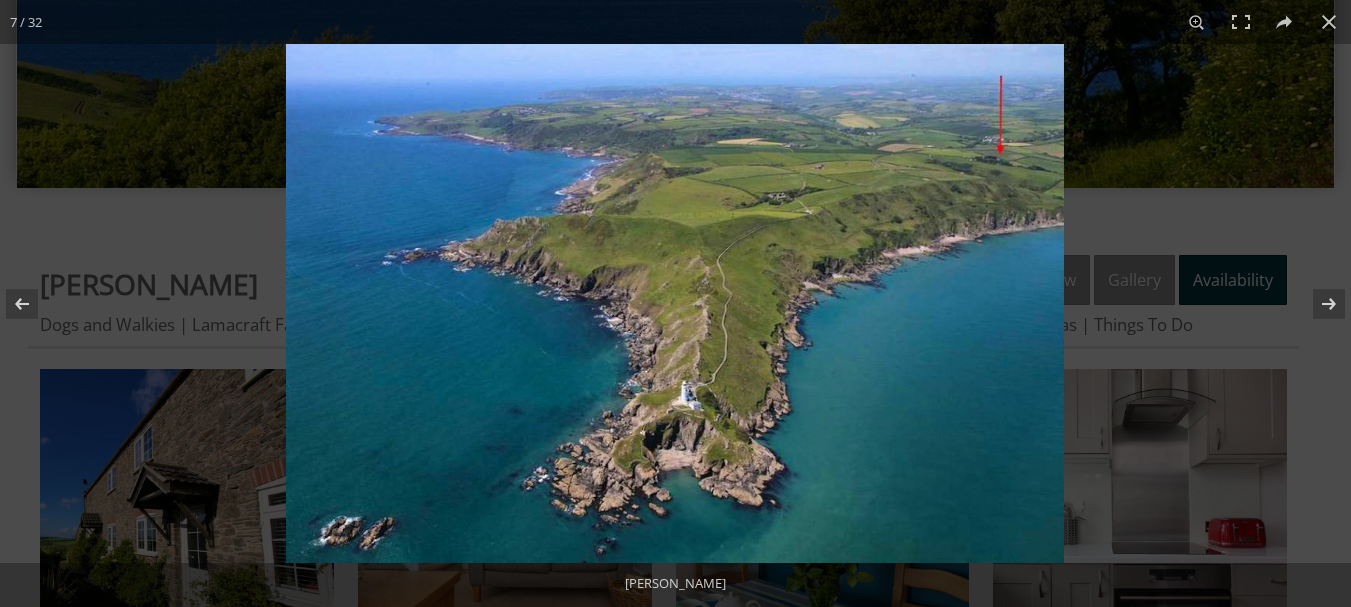 click at bounding box center (675, 303) 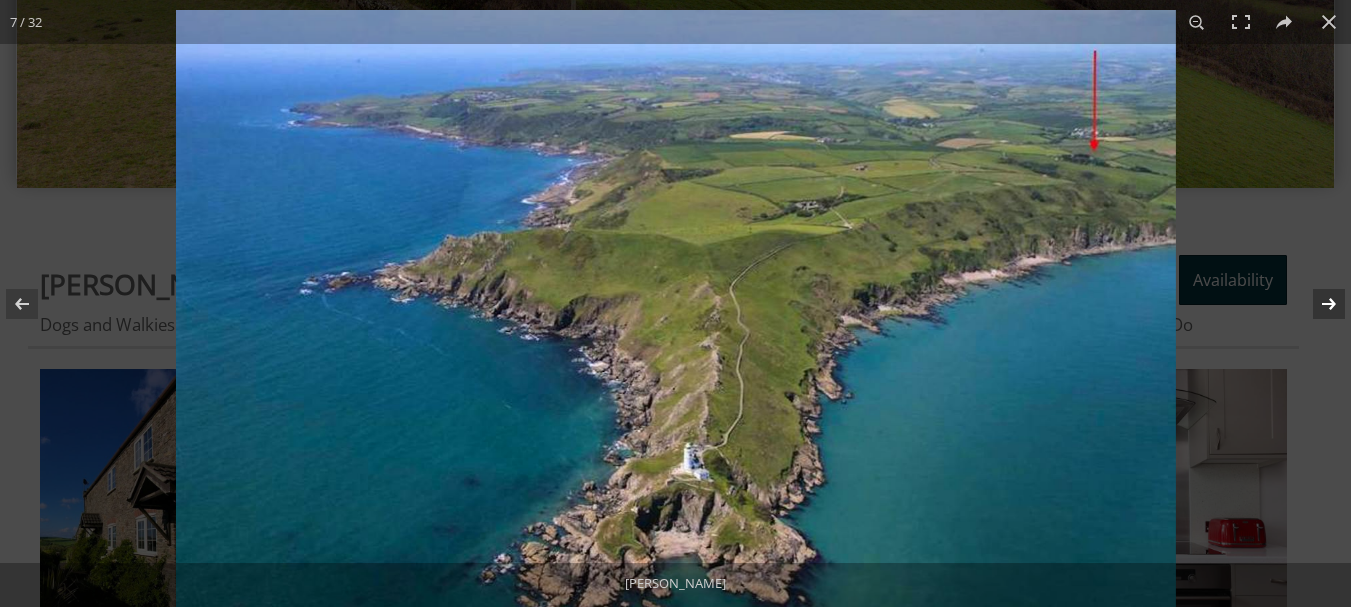 click at bounding box center [1316, 304] 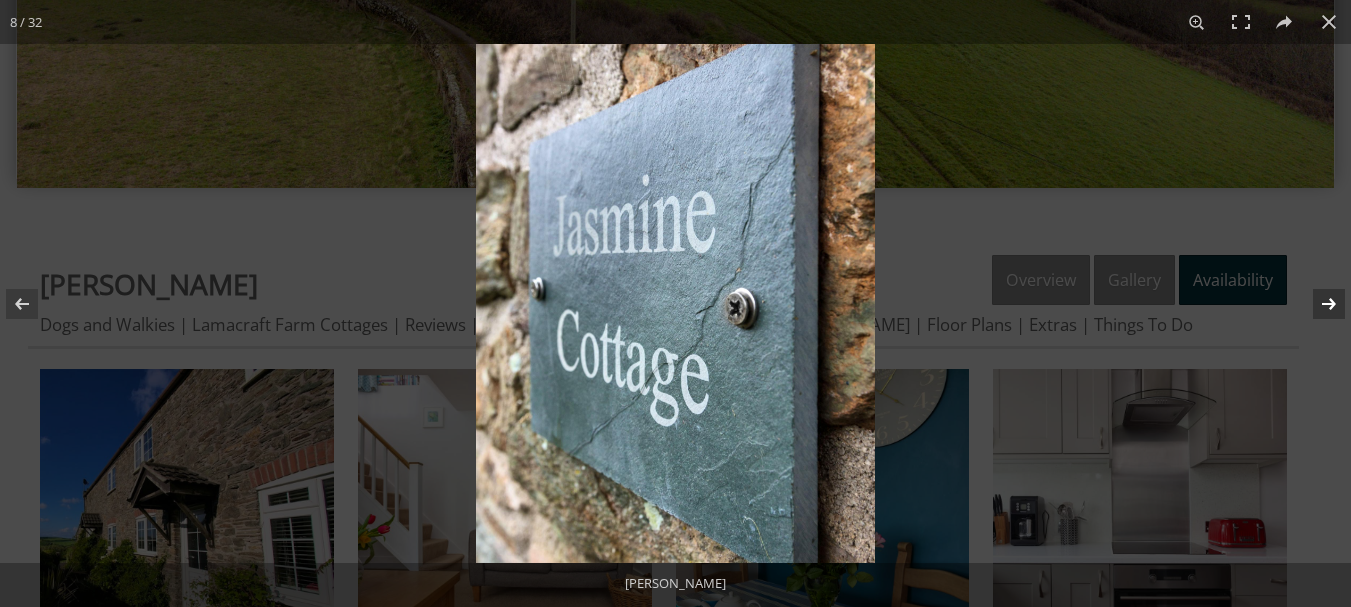 click at bounding box center (1316, 304) 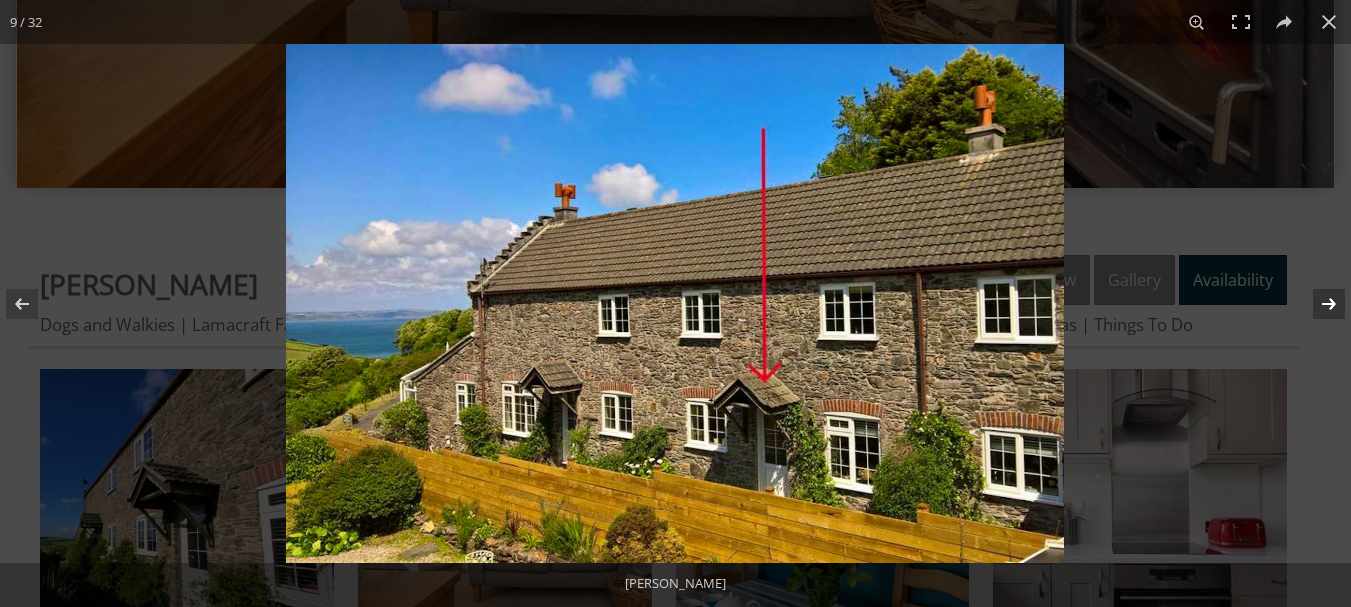 click at bounding box center (1316, 304) 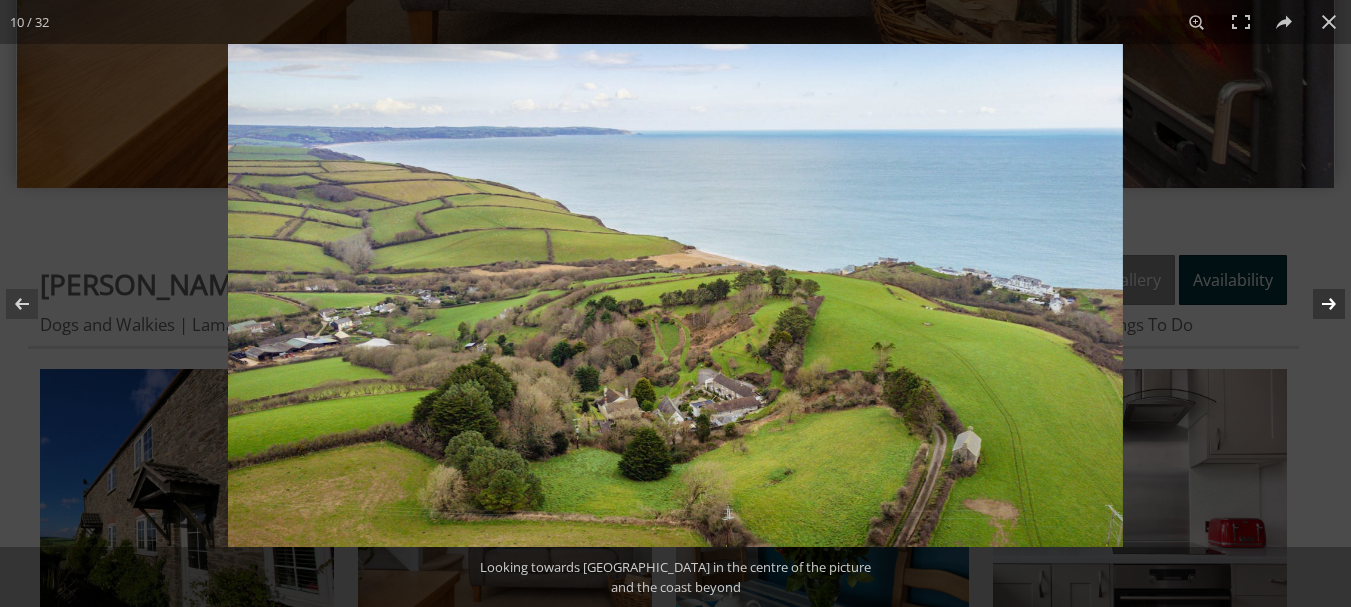 click at bounding box center (1316, 304) 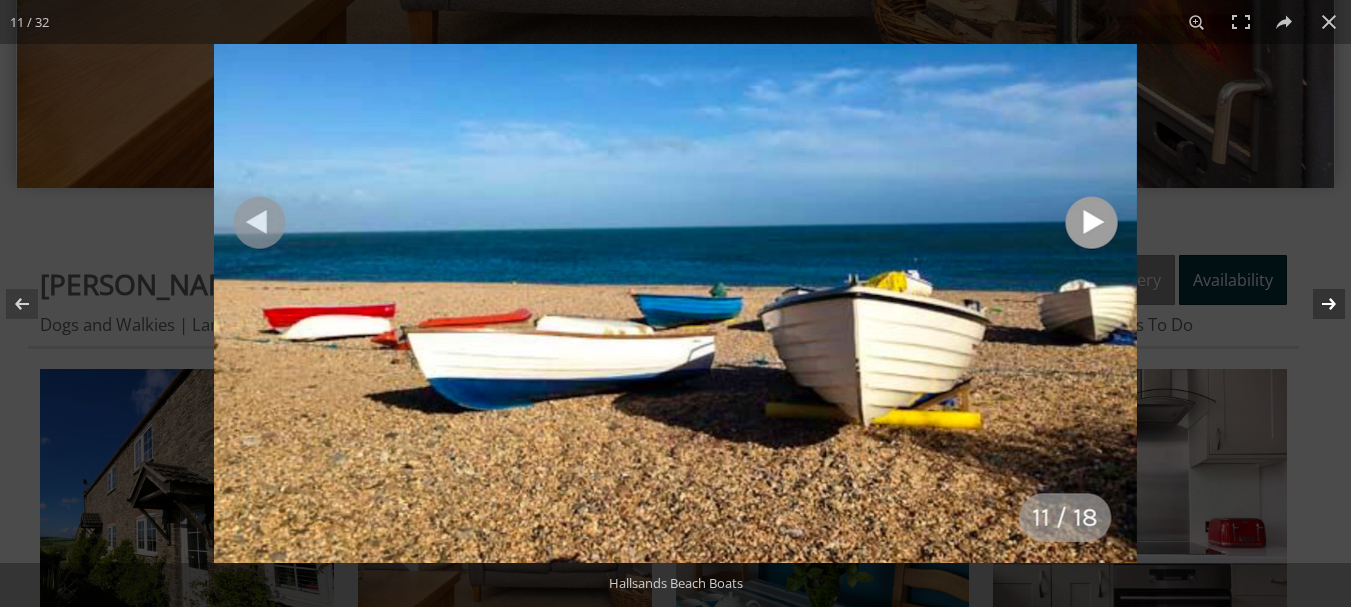 click at bounding box center [1316, 304] 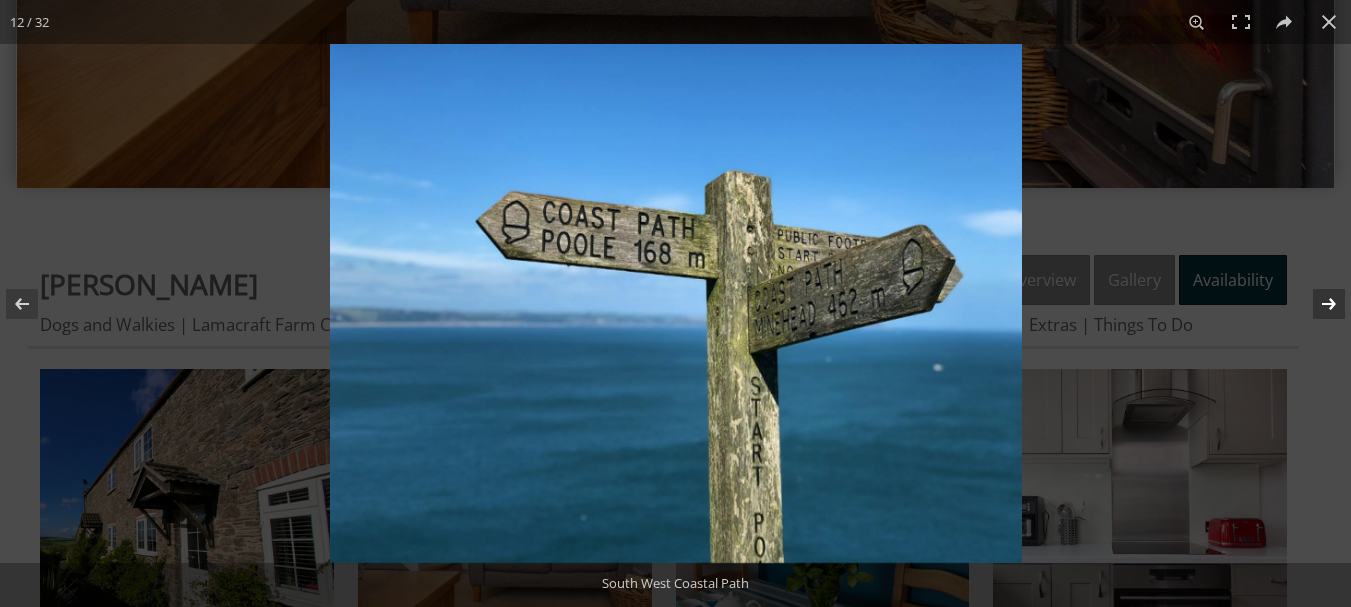 click at bounding box center [1316, 304] 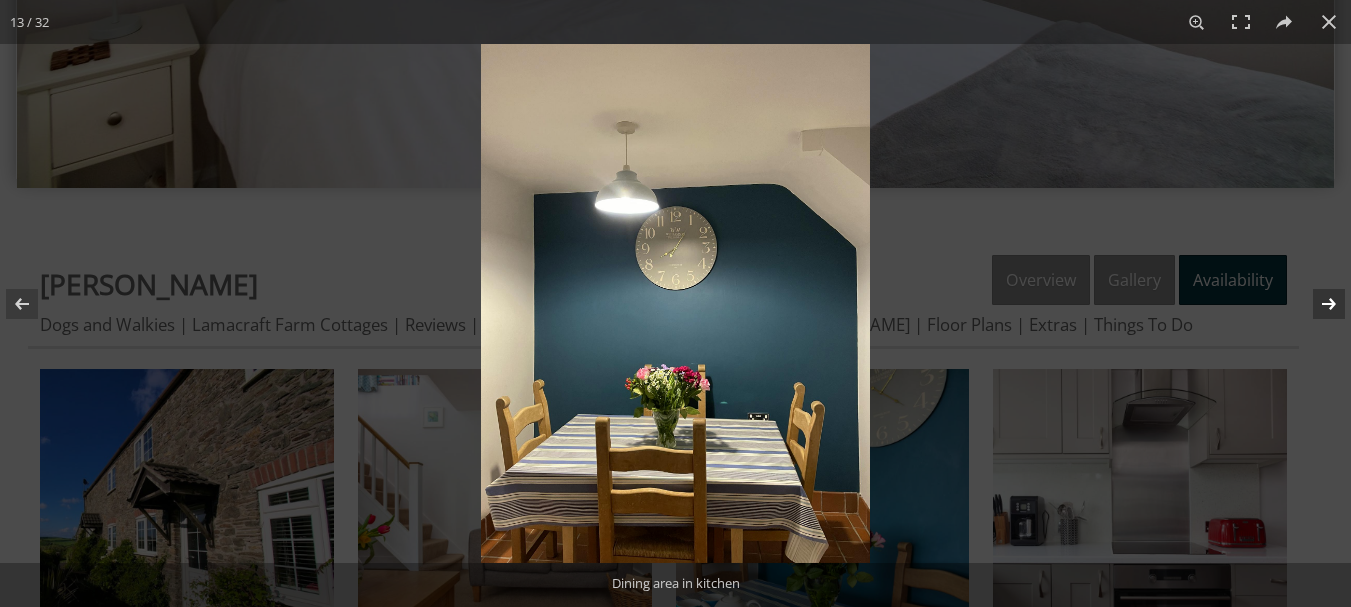 click at bounding box center [1316, 304] 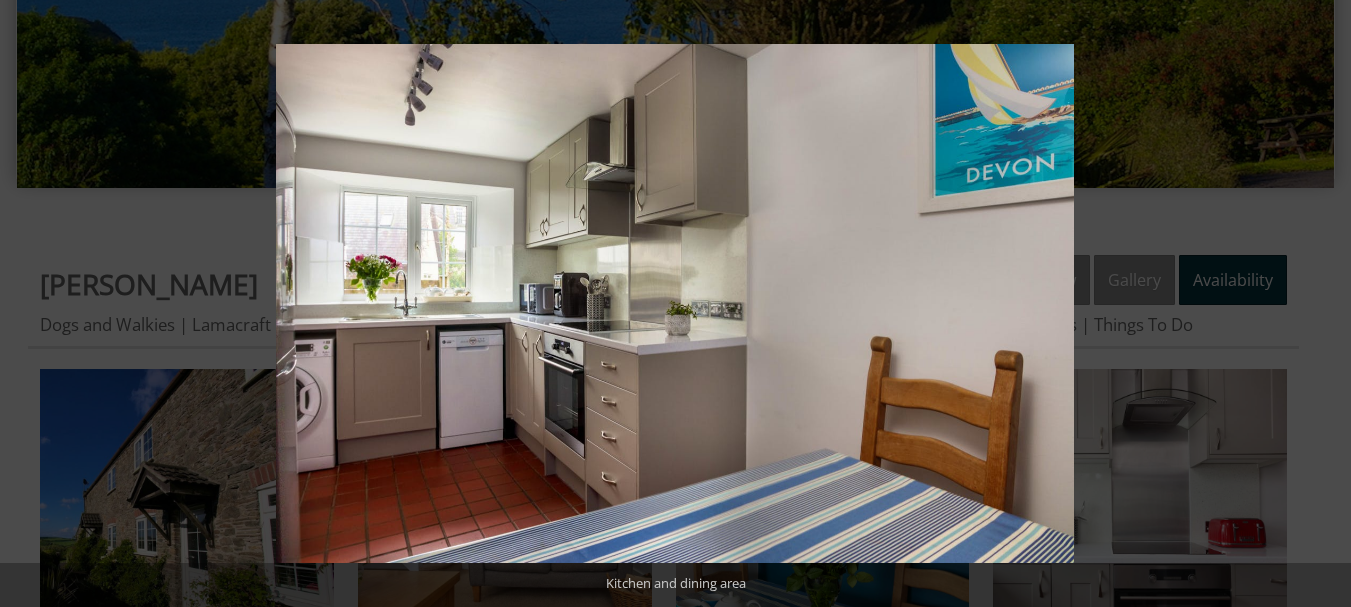 click at bounding box center (1316, 304) 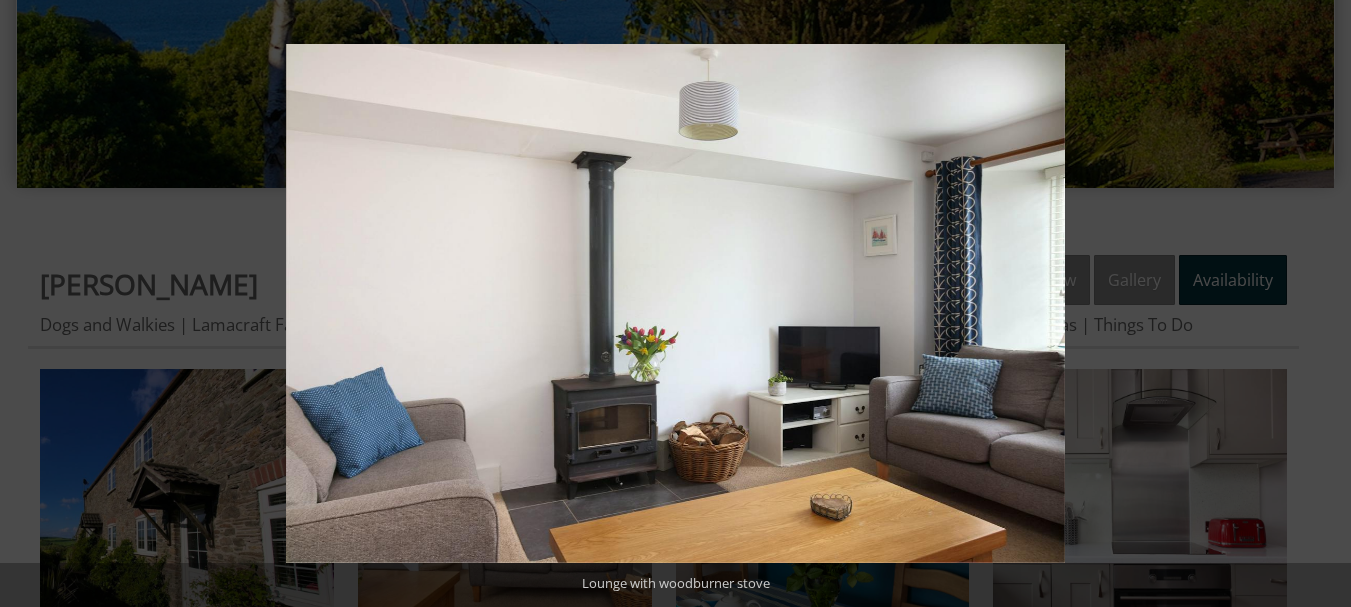 click at bounding box center [1316, 304] 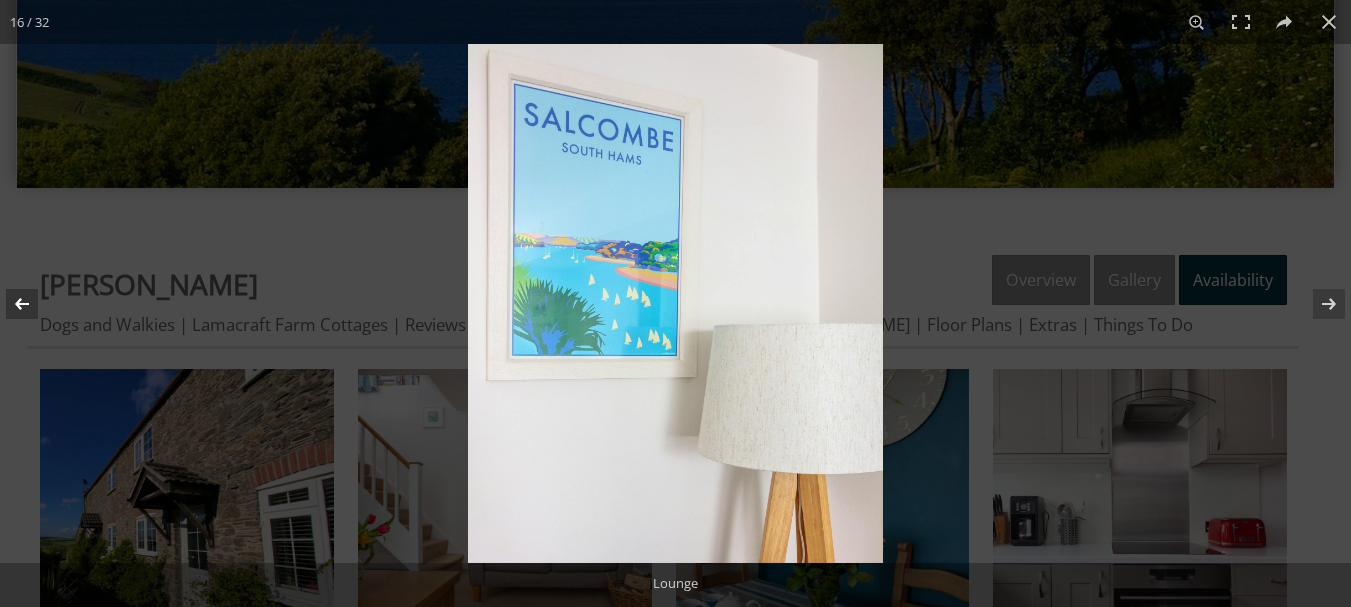 click at bounding box center (35, 304) 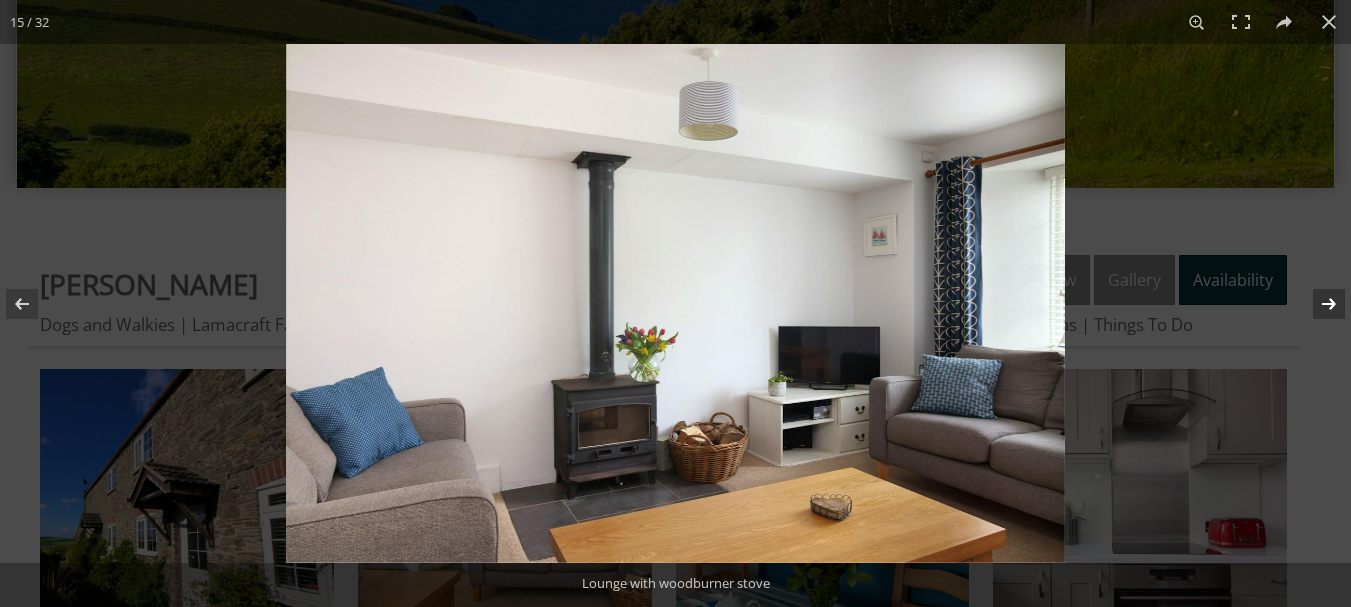 click at bounding box center [1316, 304] 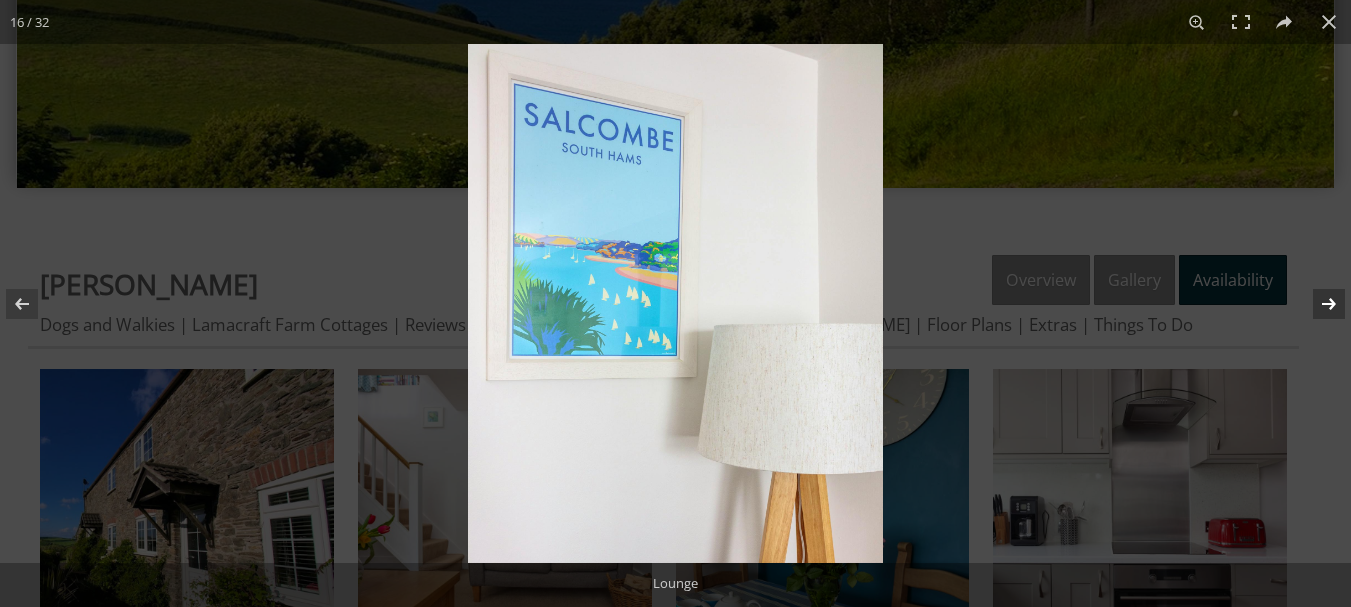 click at bounding box center (1316, 304) 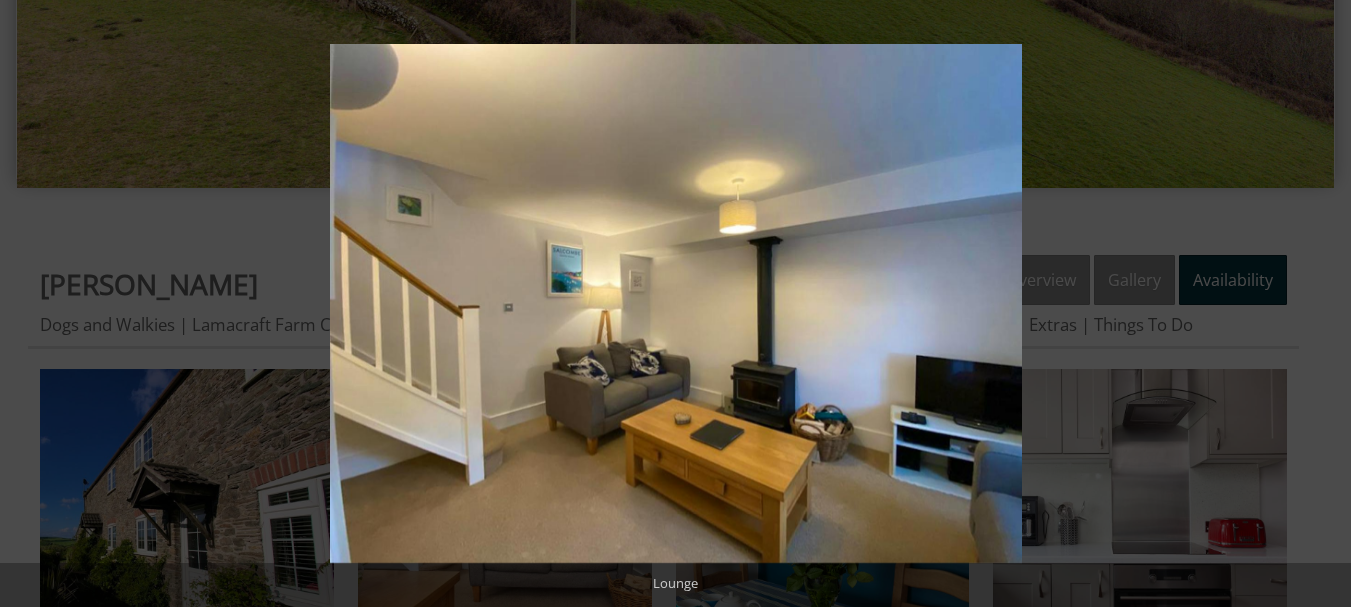 click at bounding box center (1316, 304) 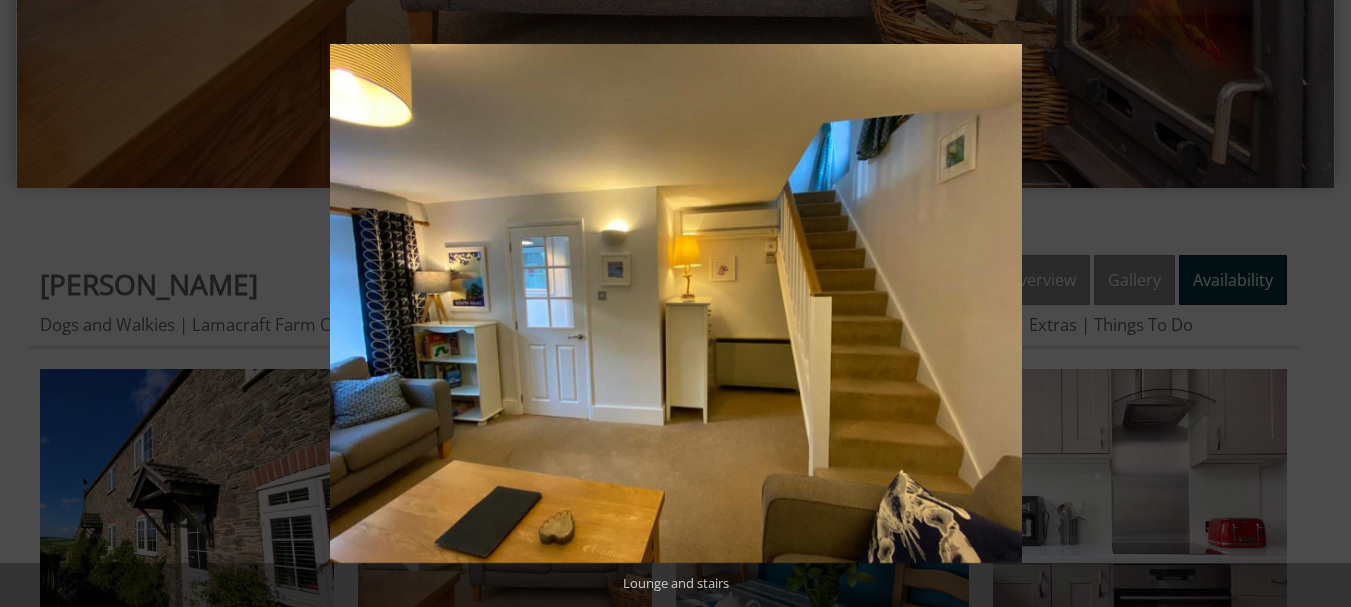 click at bounding box center [1316, 304] 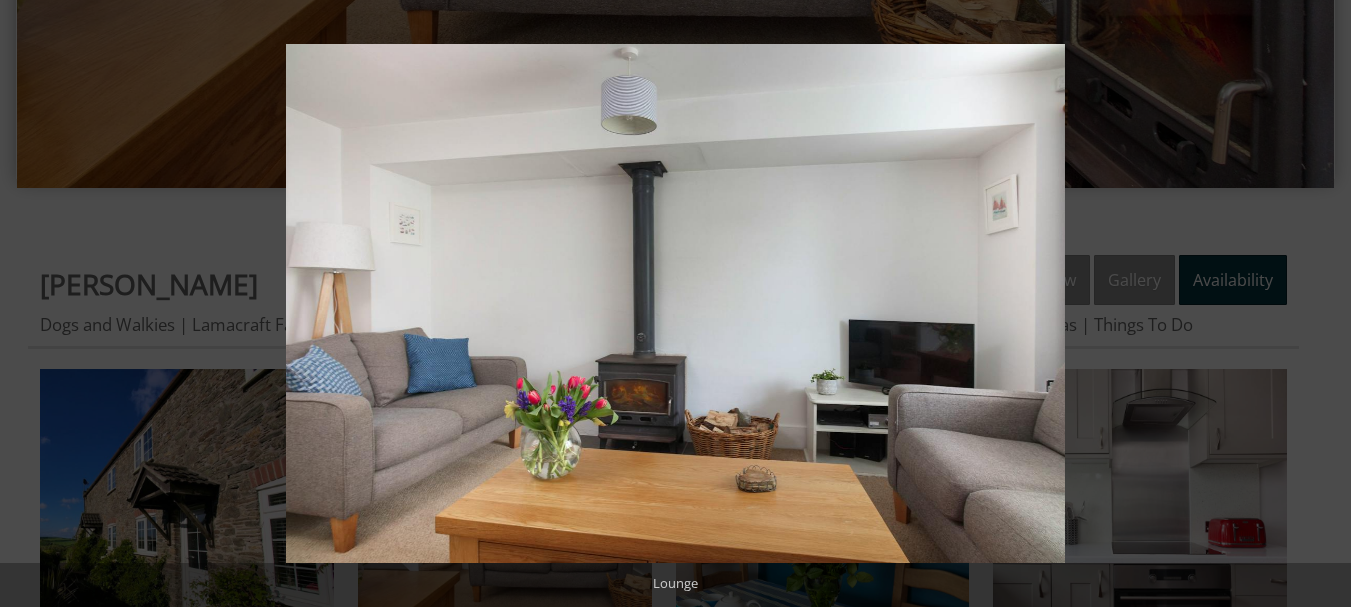 click at bounding box center (1316, 304) 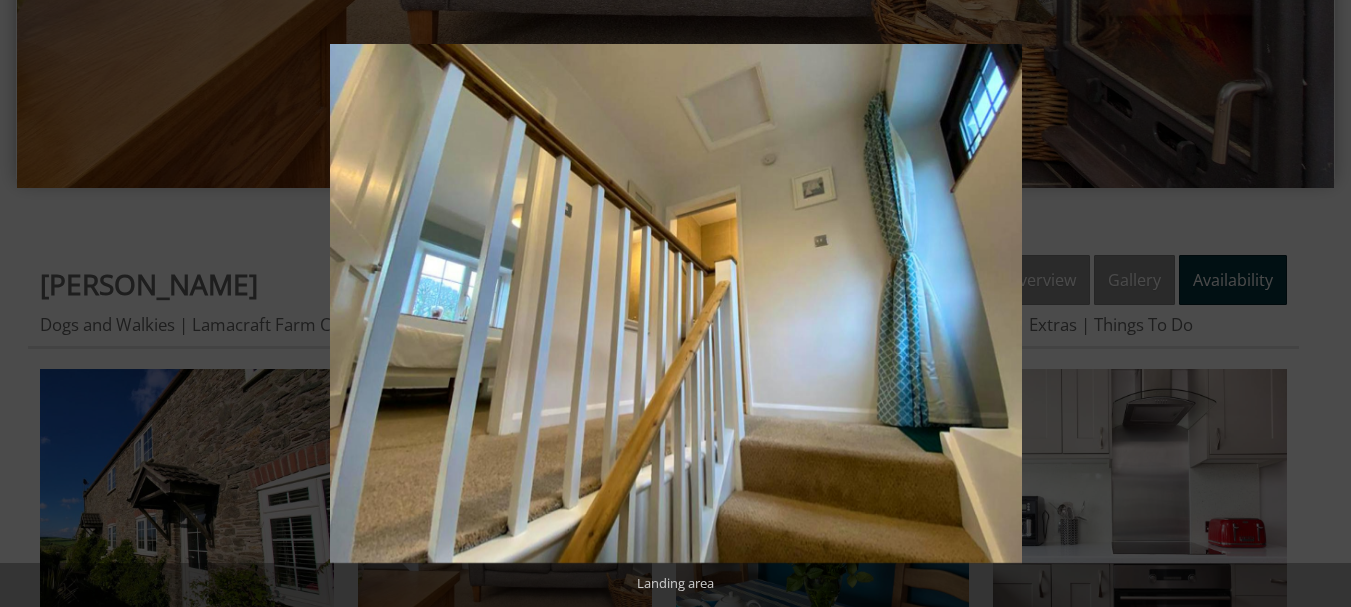 click at bounding box center [1316, 304] 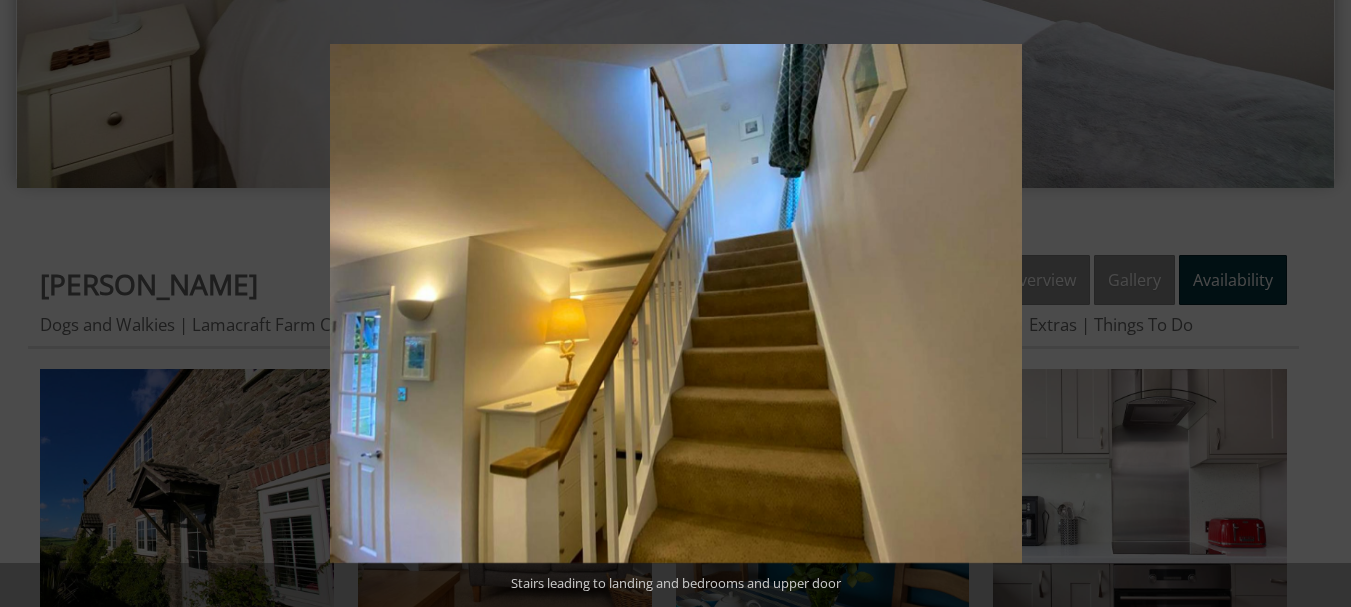 click at bounding box center [1316, 304] 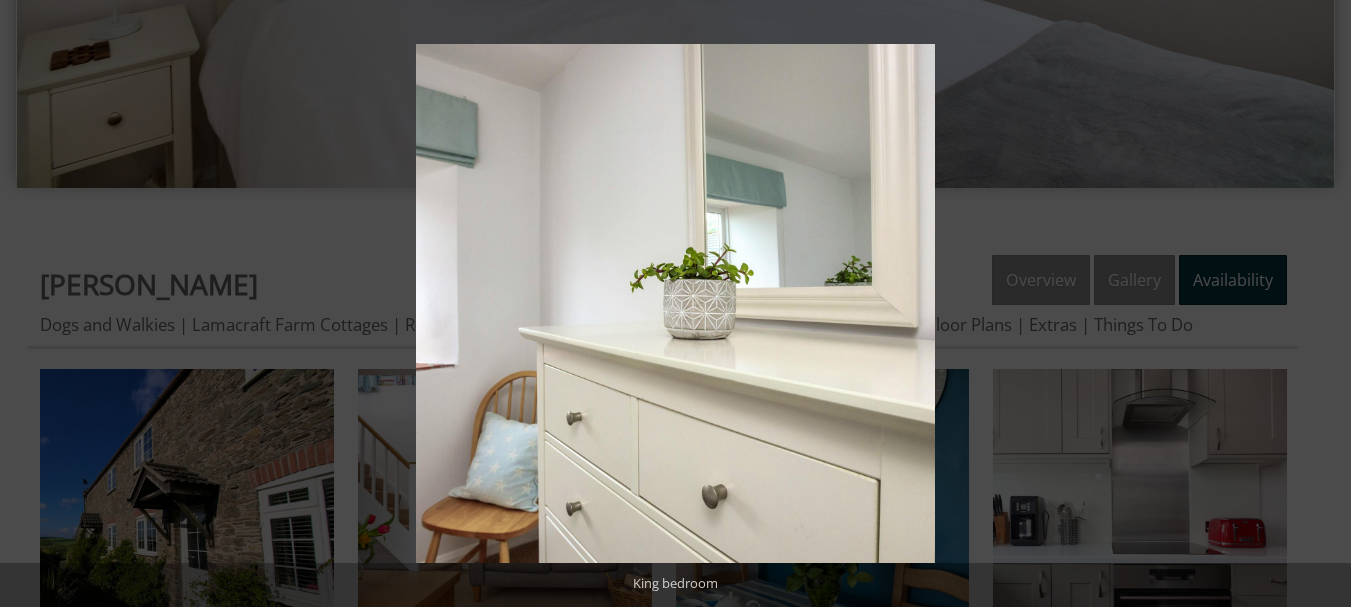 click at bounding box center (1316, 304) 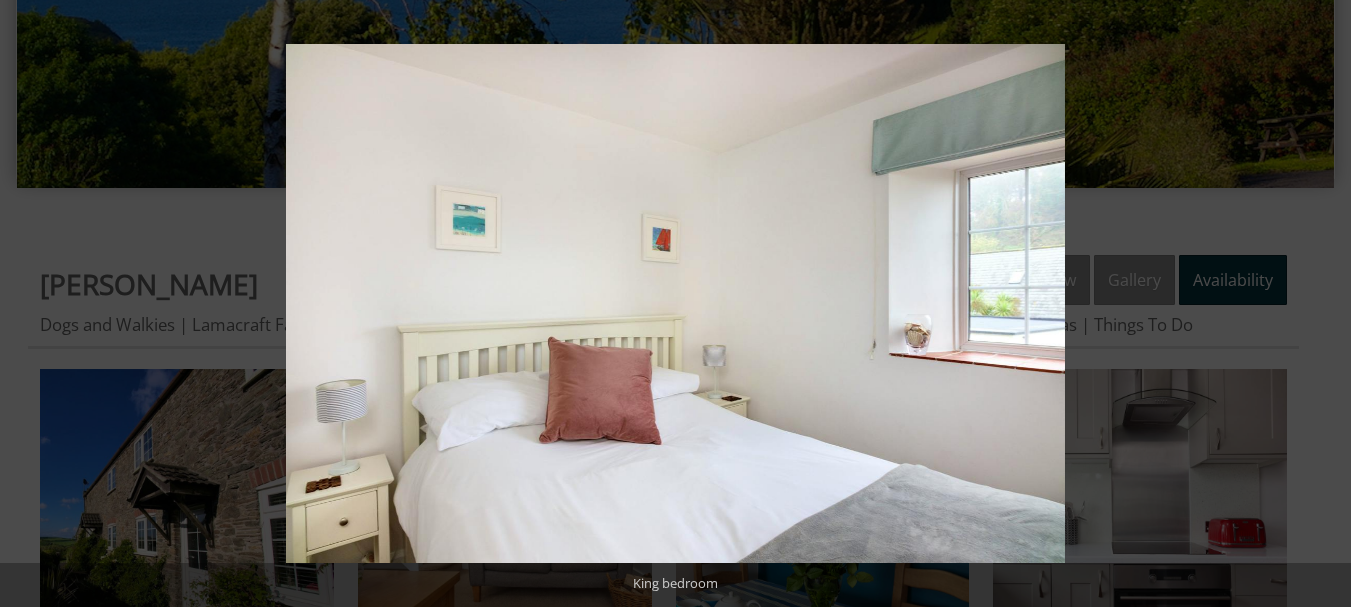 click at bounding box center [1316, 304] 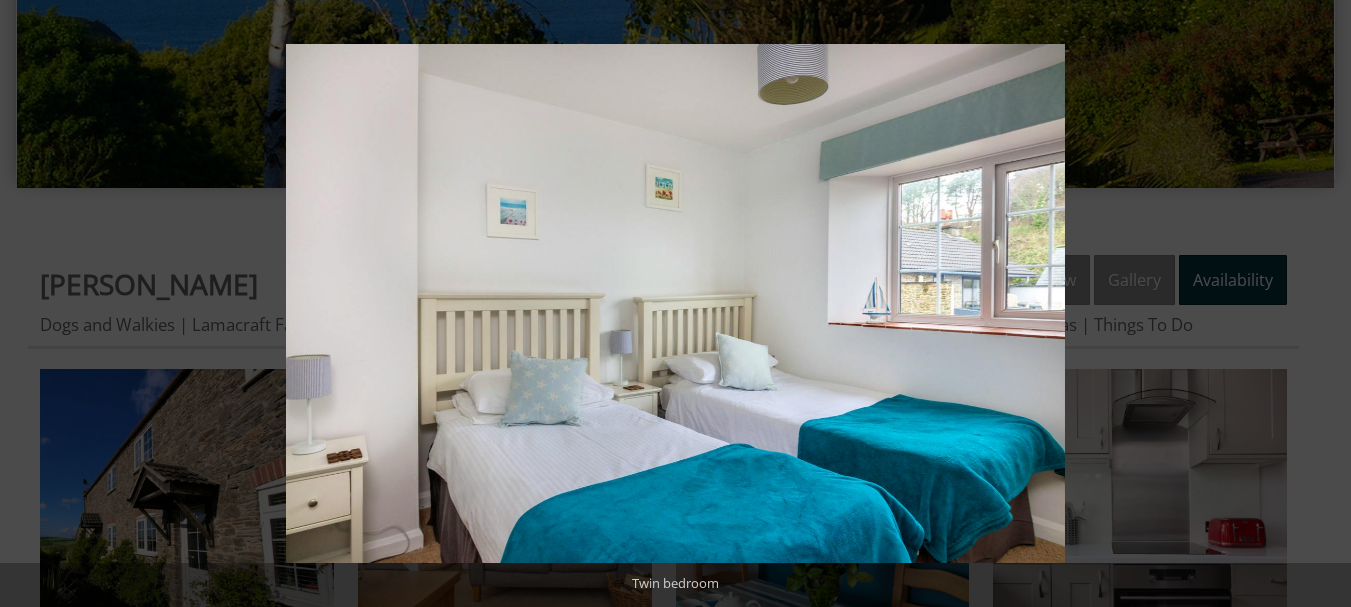 click at bounding box center (1316, 304) 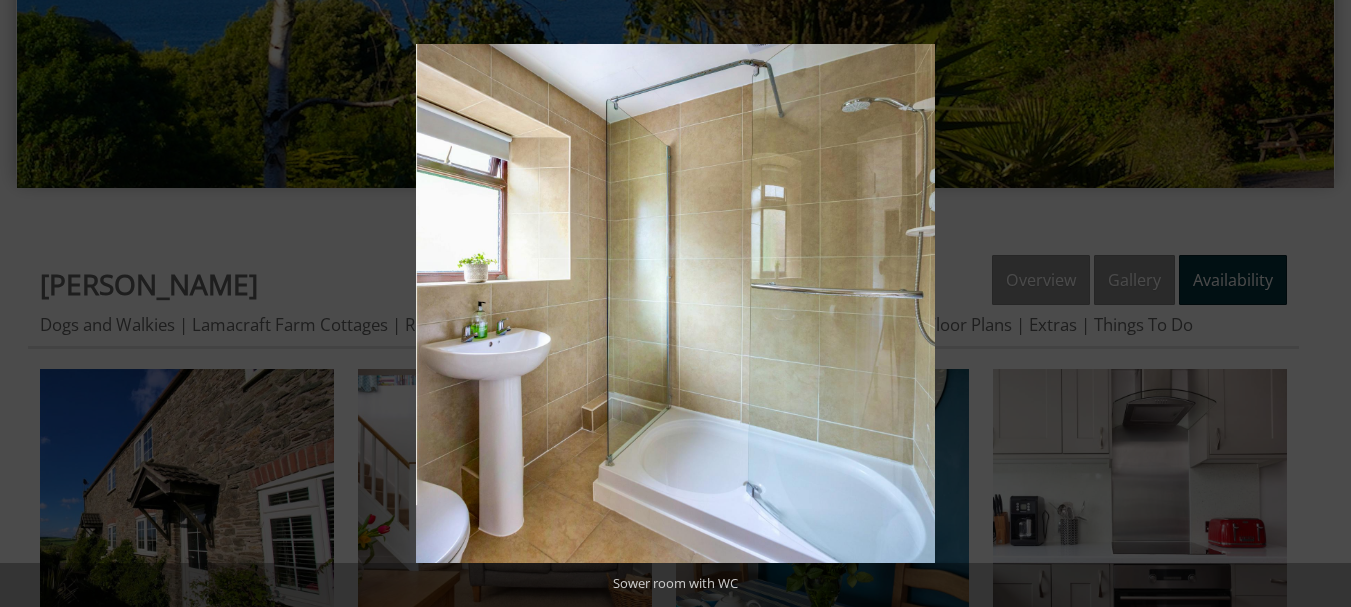click at bounding box center (1316, 304) 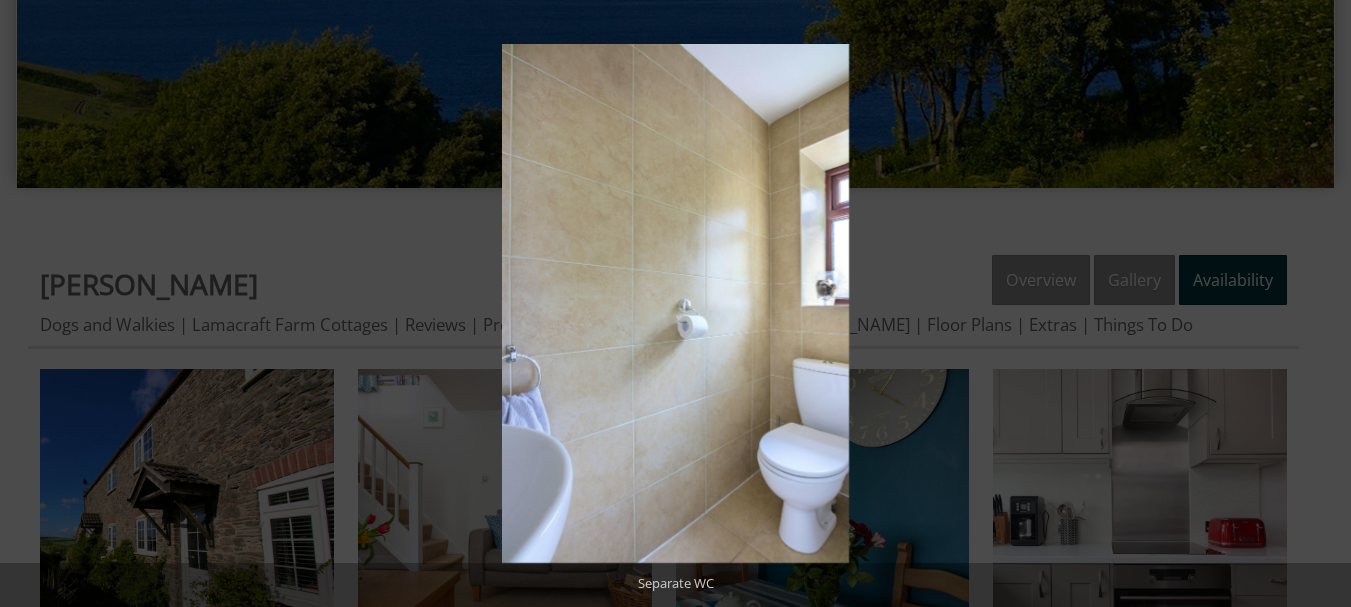 click at bounding box center [1316, 304] 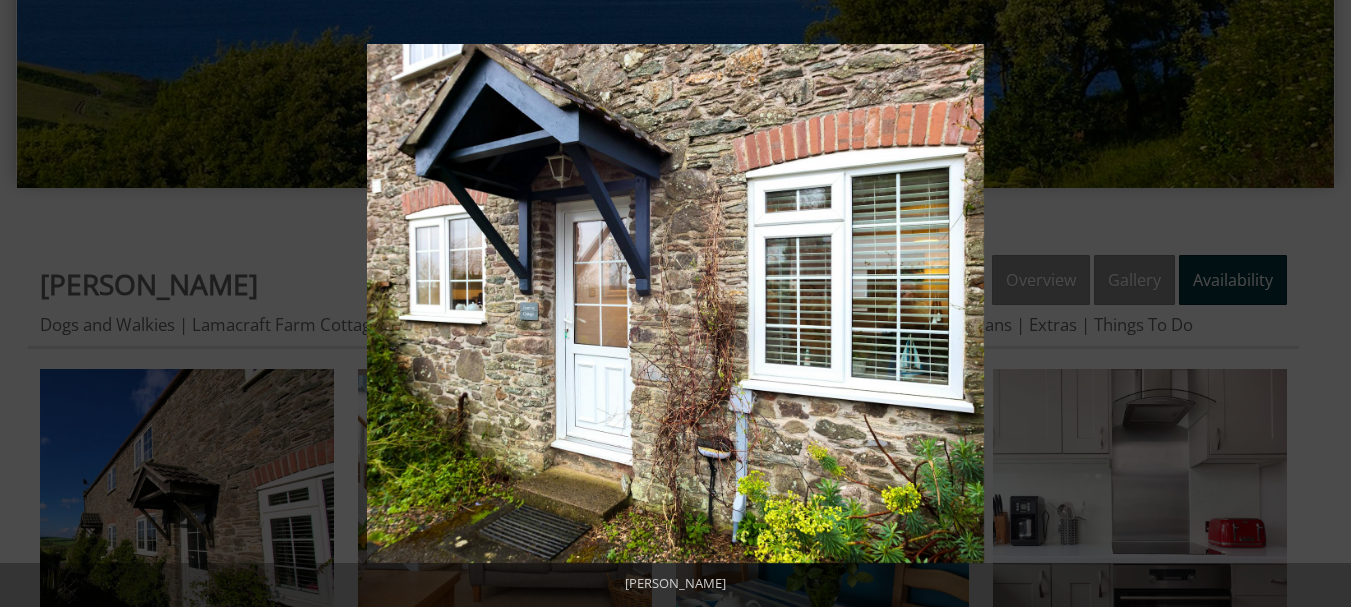 click at bounding box center [1316, 304] 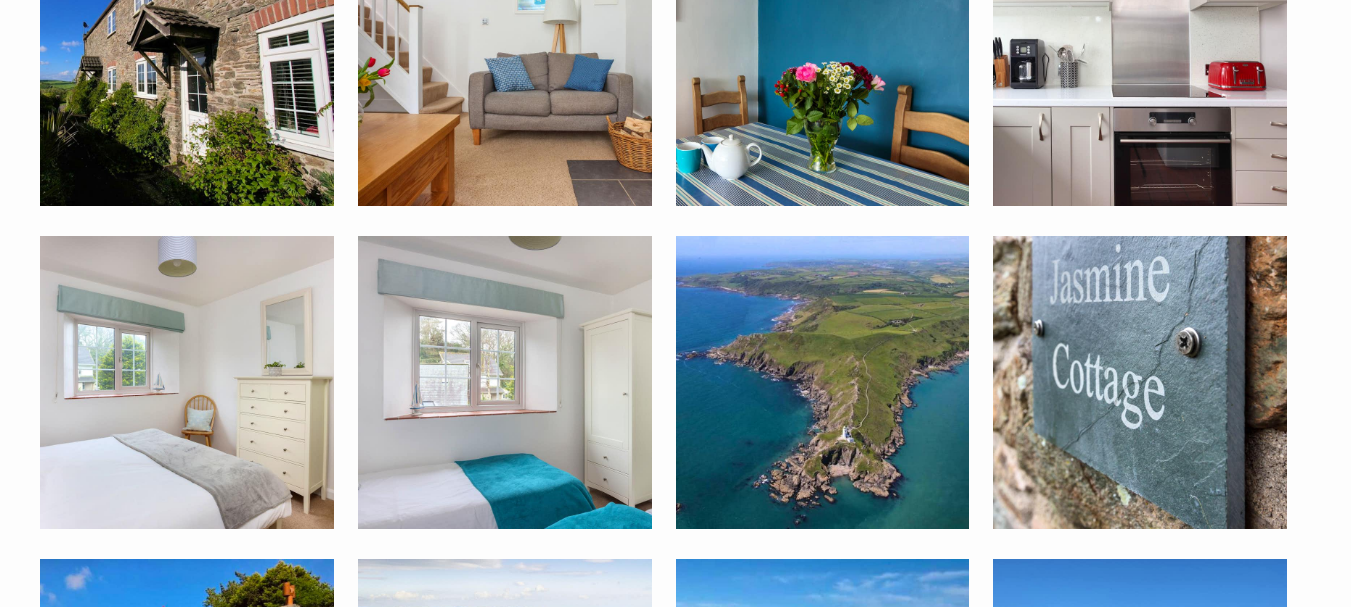 scroll, scrollTop: 500, scrollLeft: 0, axis: vertical 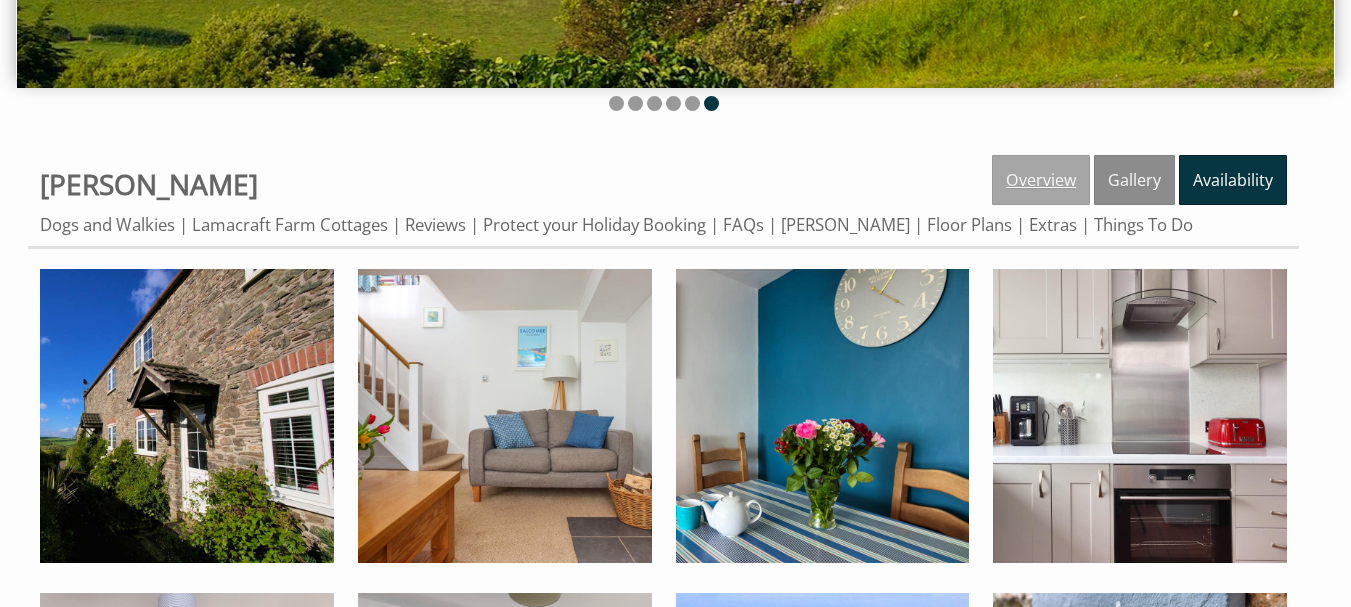 click on "Overview" at bounding box center [1041, 180] 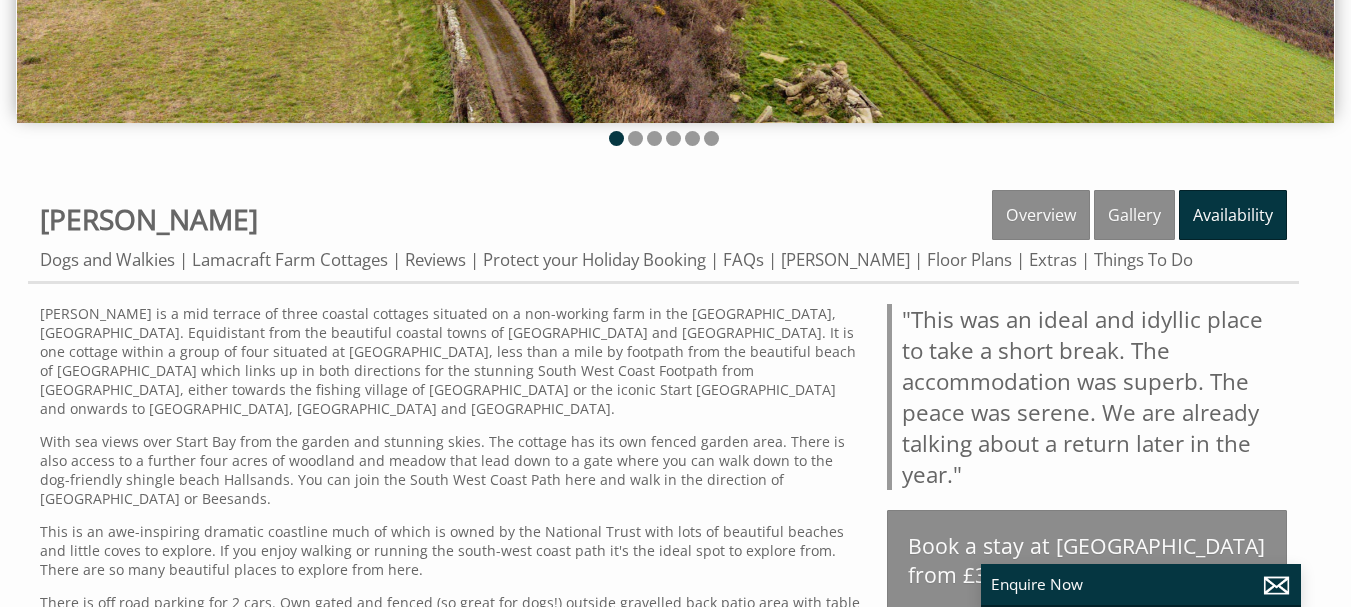 scroll, scrollTop: 500, scrollLeft: 0, axis: vertical 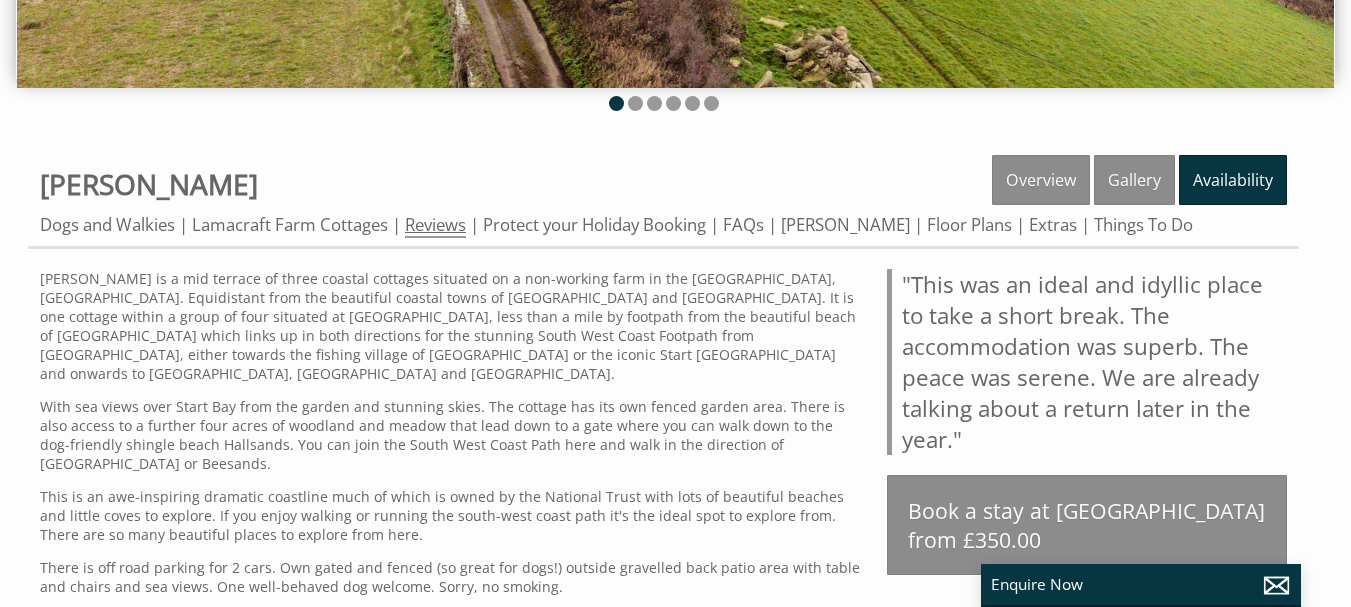 click on "Reviews" at bounding box center [435, 225] 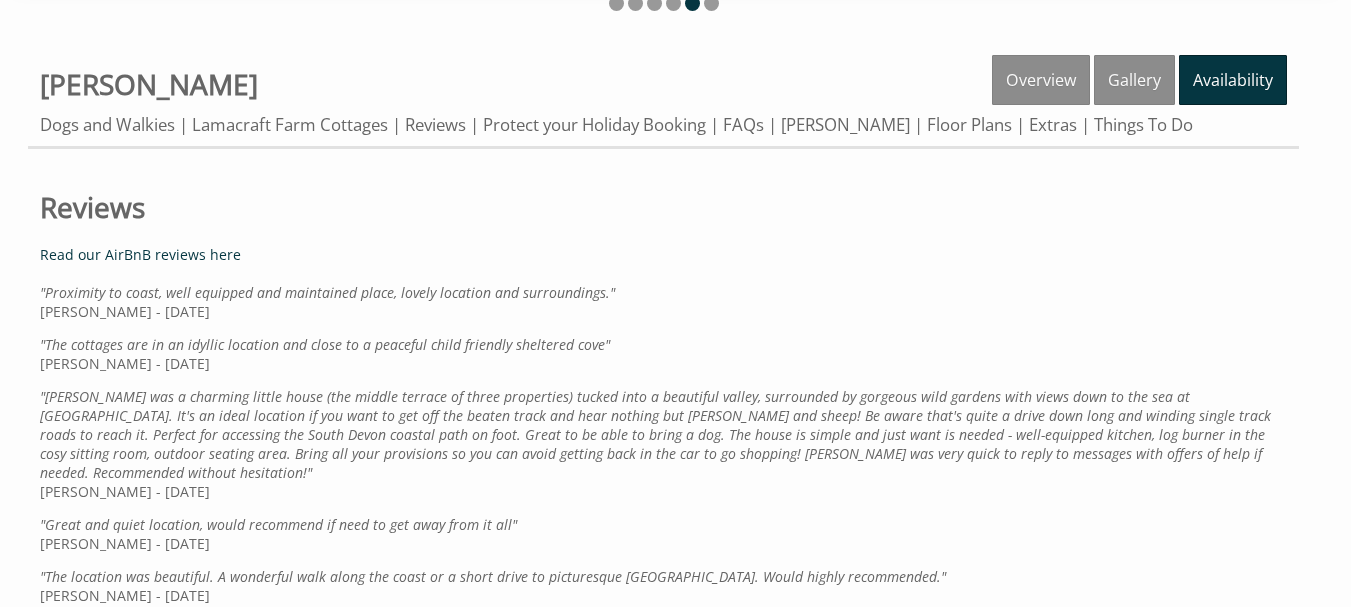 scroll, scrollTop: 500, scrollLeft: 0, axis: vertical 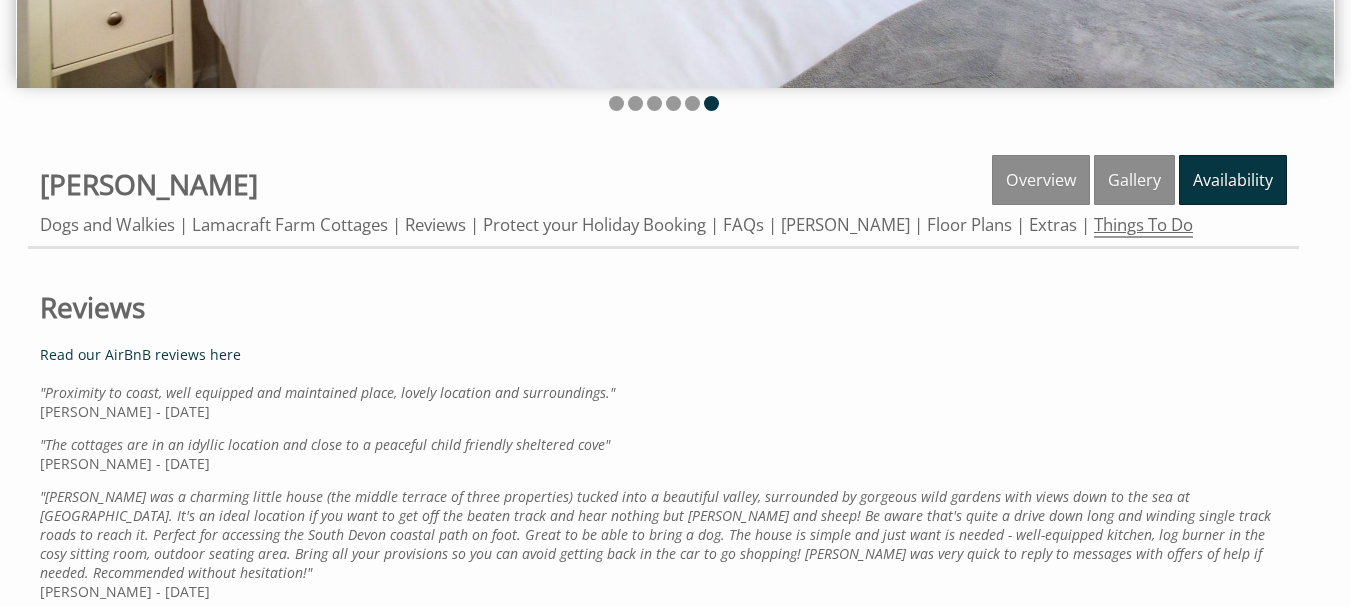 click on "Things To Do" at bounding box center [1143, 225] 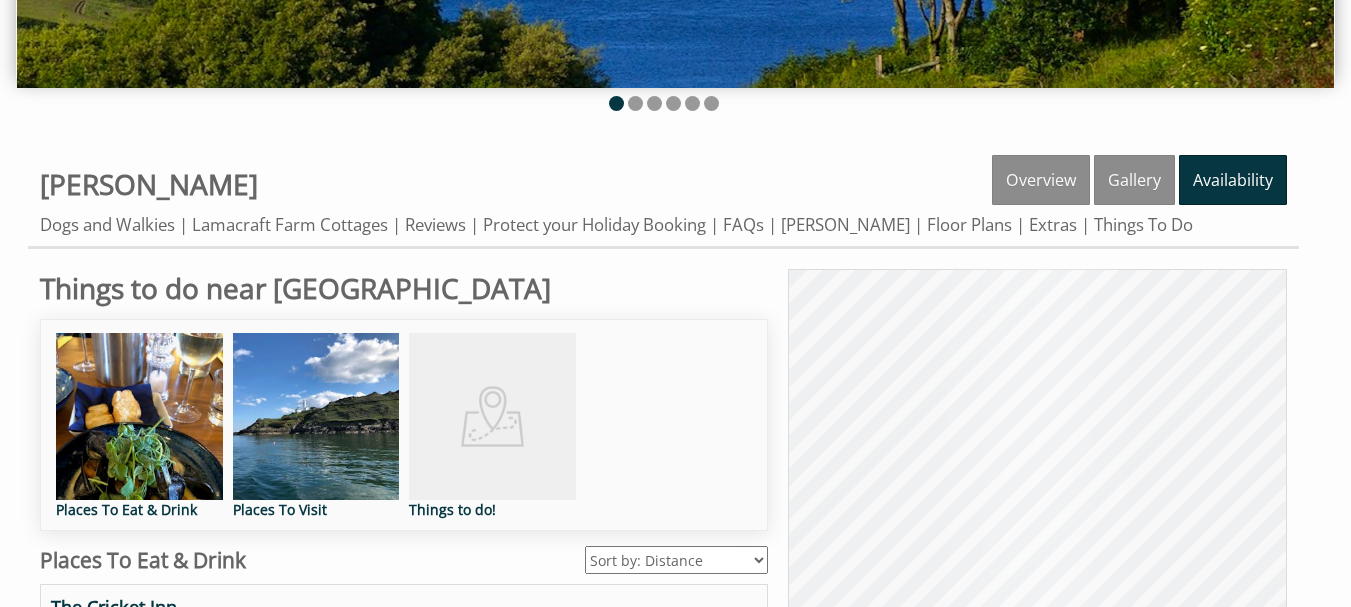 scroll, scrollTop: 0, scrollLeft: 0, axis: both 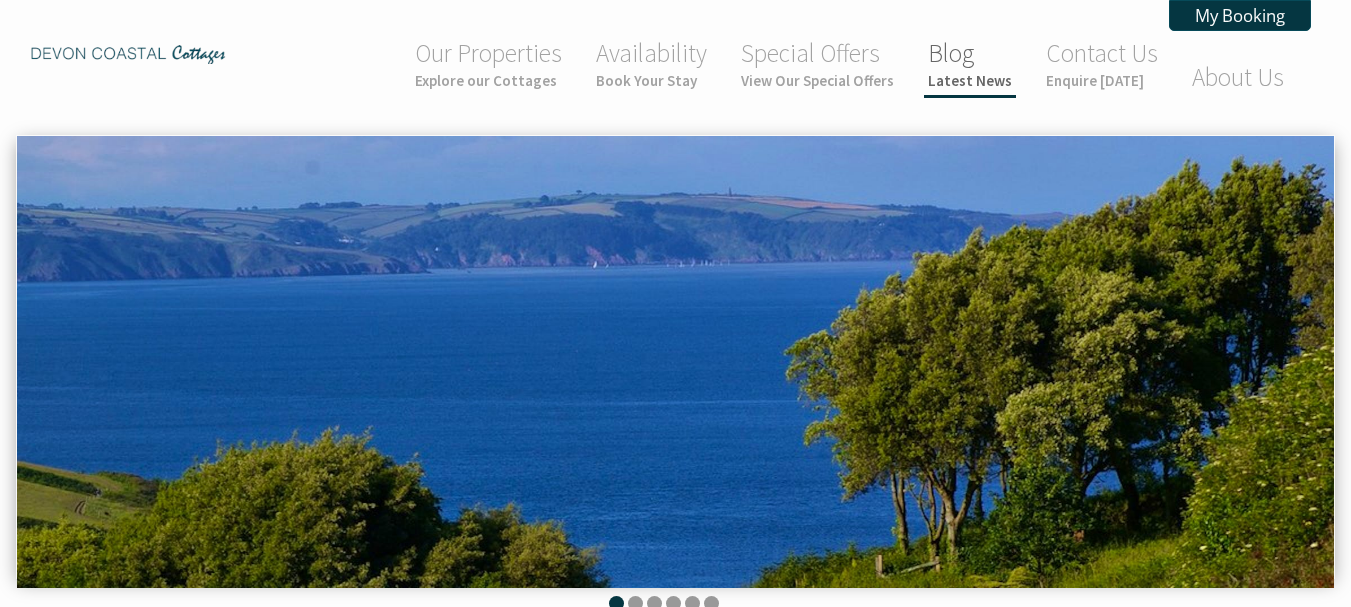 click on "Latest News" at bounding box center [970, 80] 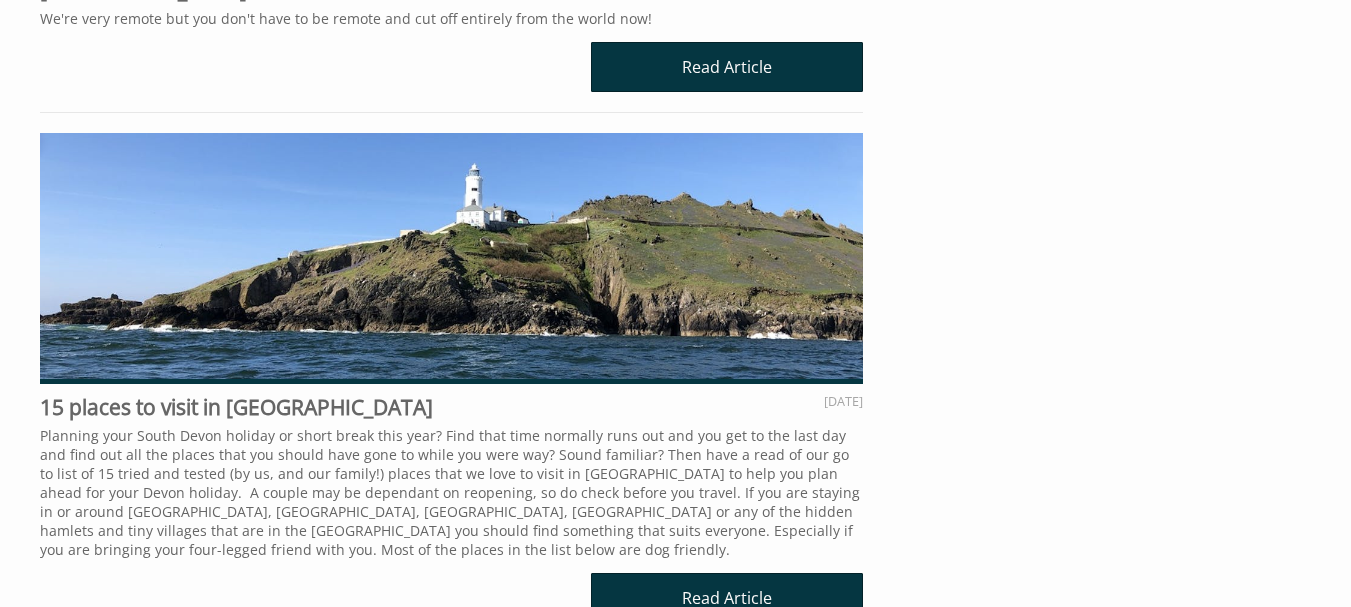 scroll, scrollTop: 4000, scrollLeft: 0, axis: vertical 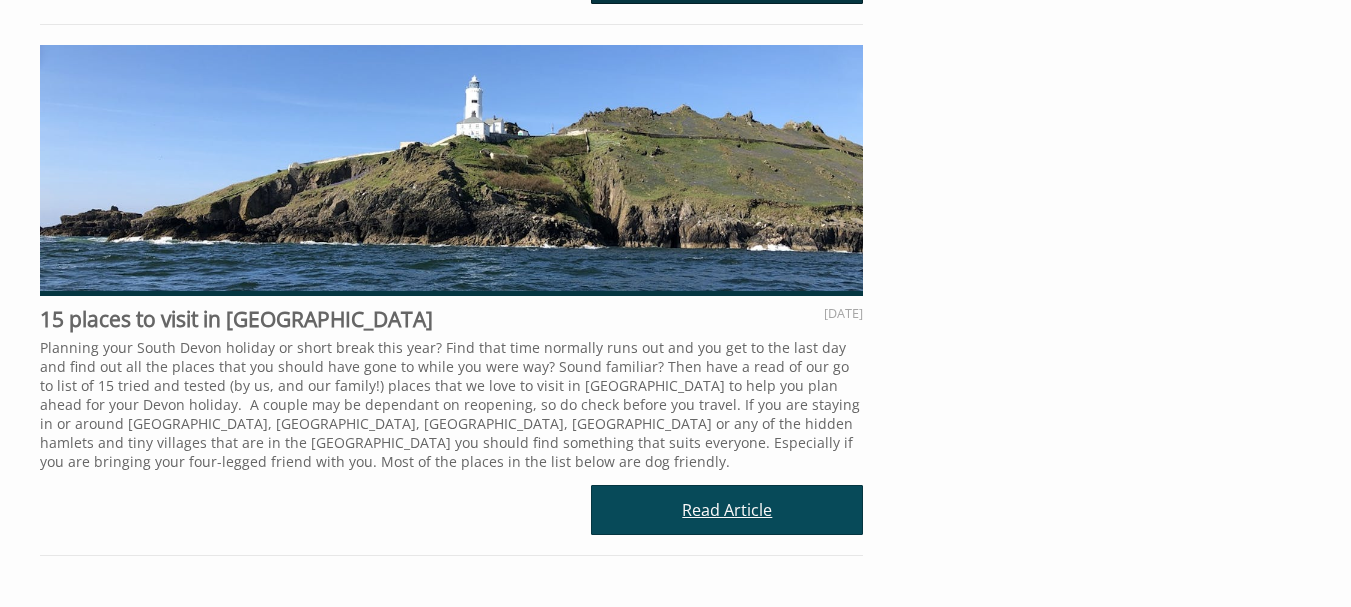 click on "Read Article" at bounding box center [727, 510] 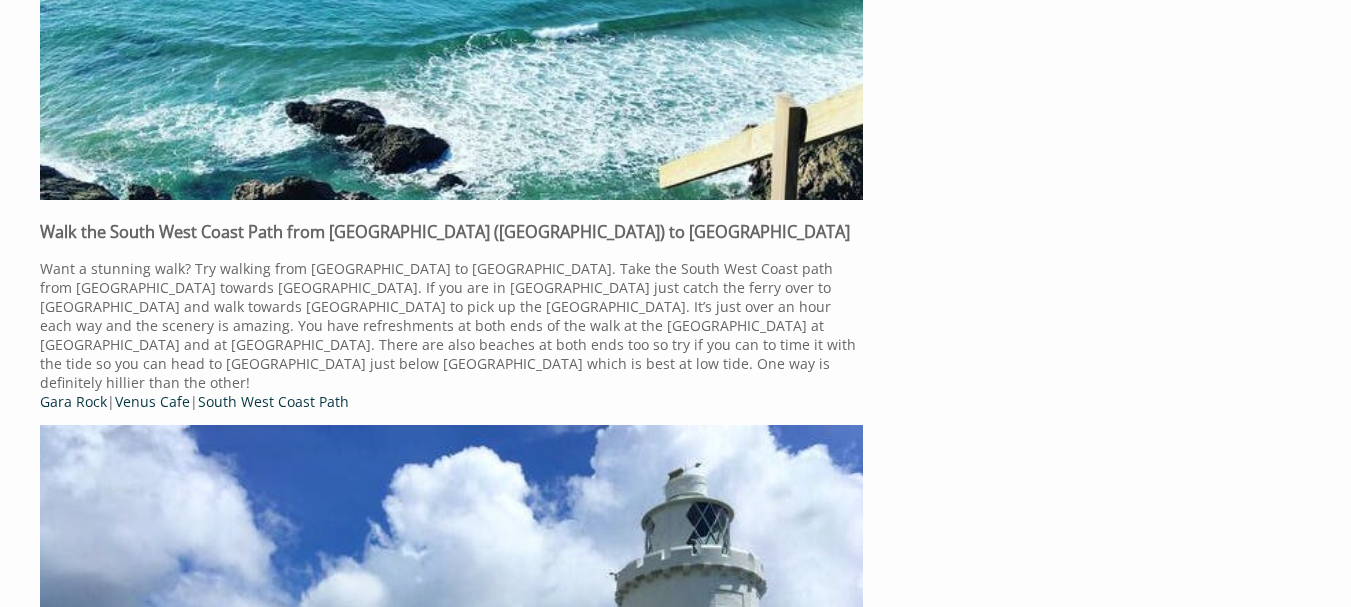 scroll, scrollTop: 1700, scrollLeft: 0, axis: vertical 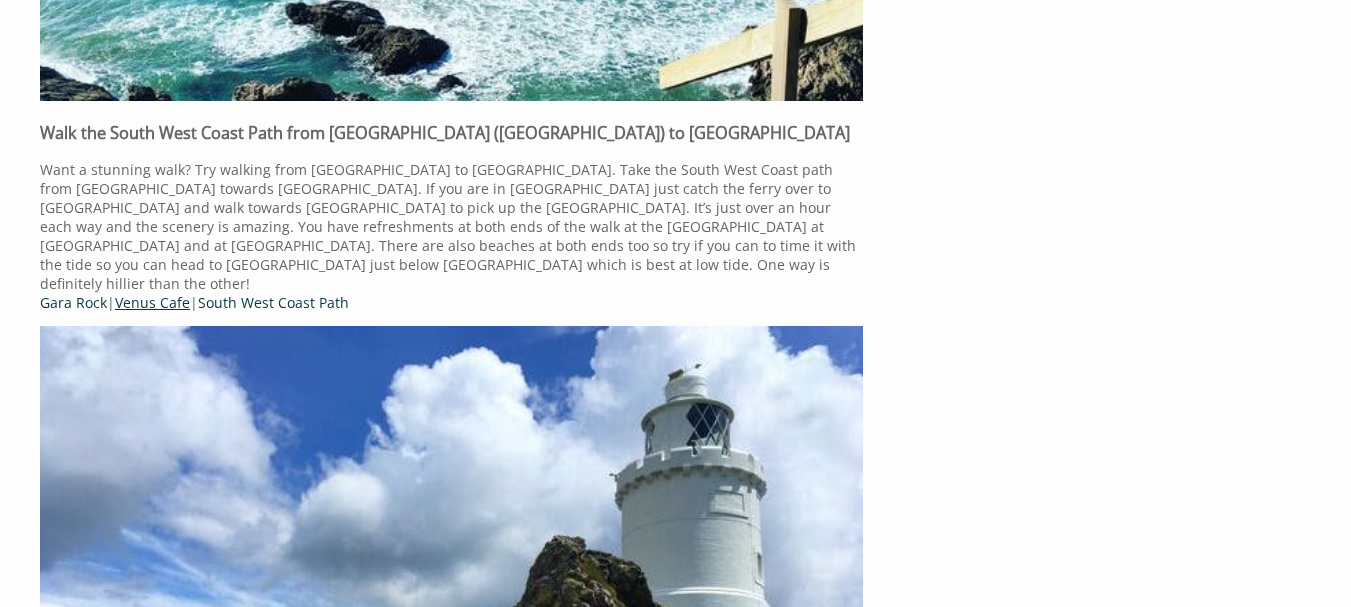 click on "Venus Cafe" at bounding box center [152, 302] 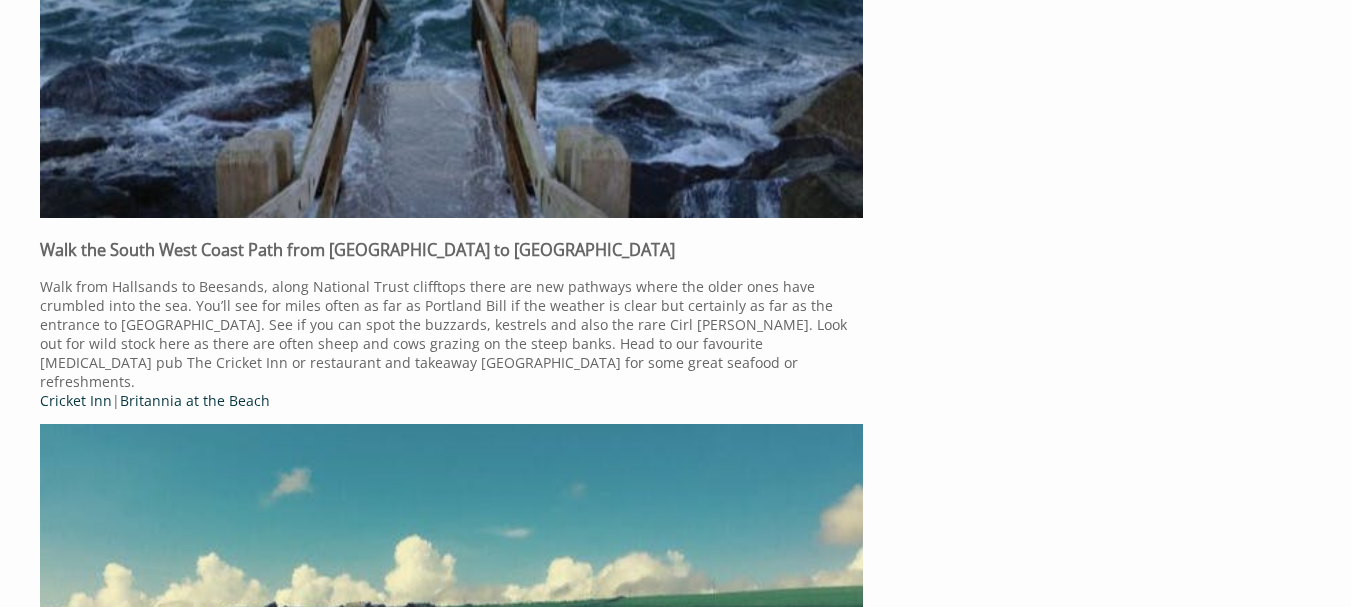 scroll, scrollTop: 6900, scrollLeft: 0, axis: vertical 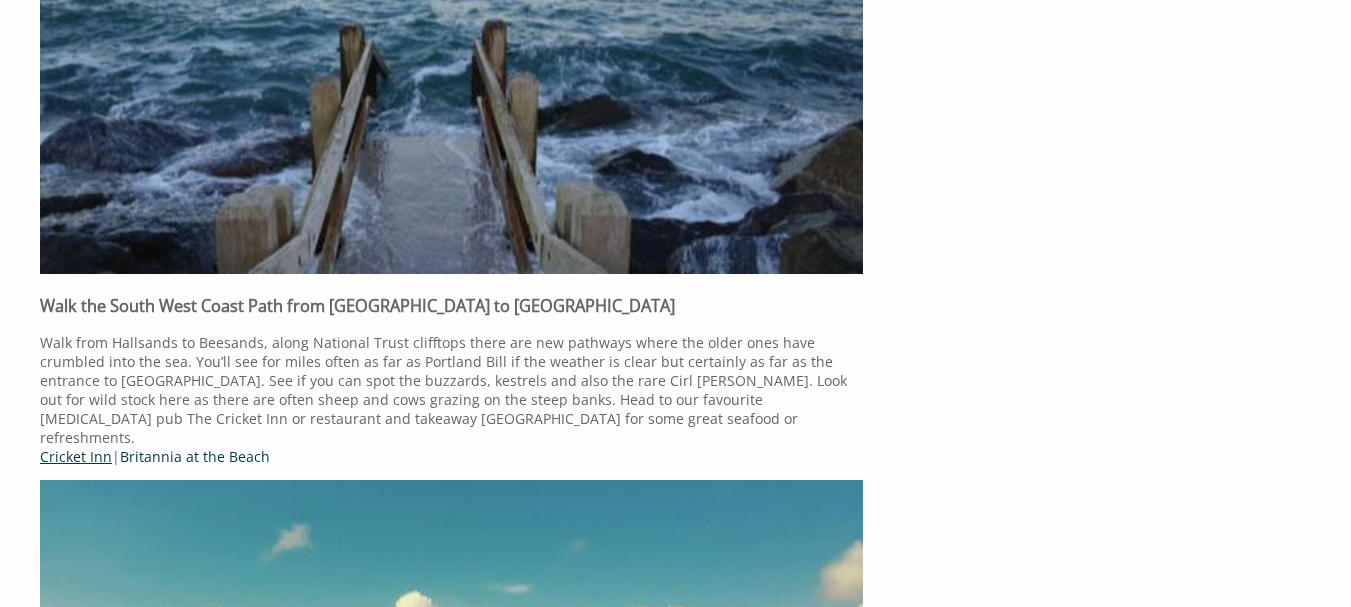 click on "Cricket Inn" at bounding box center (76, 456) 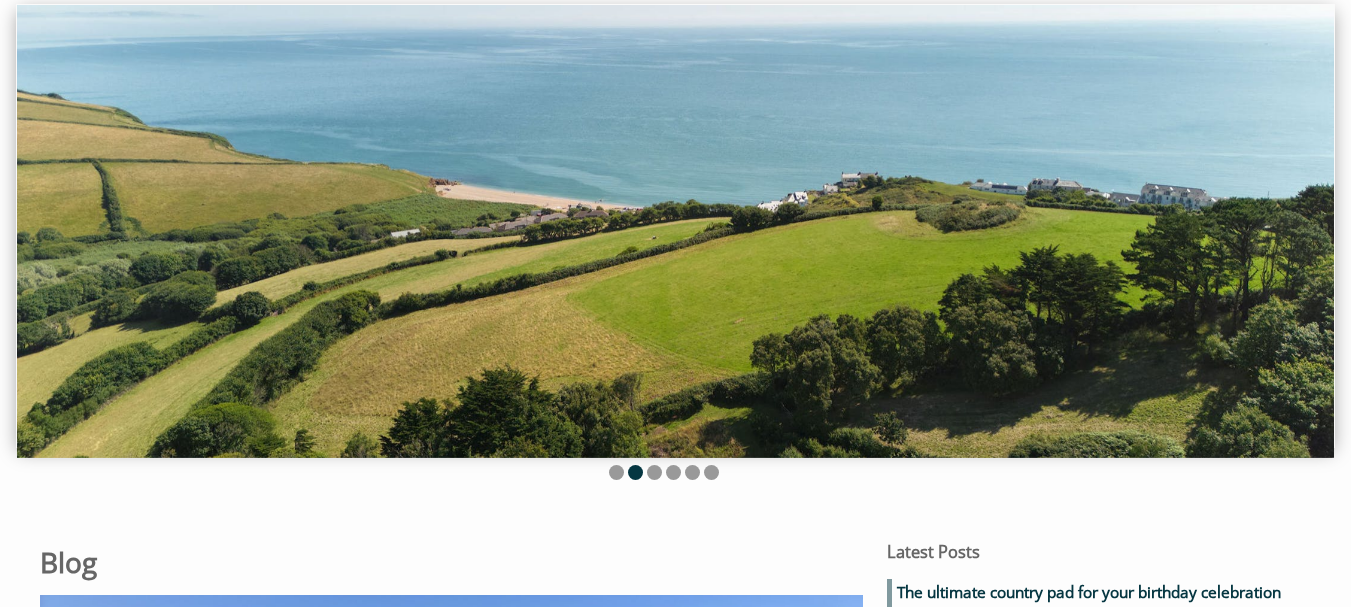 scroll, scrollTop: 81, scrollLeft: 0, axis: vertical 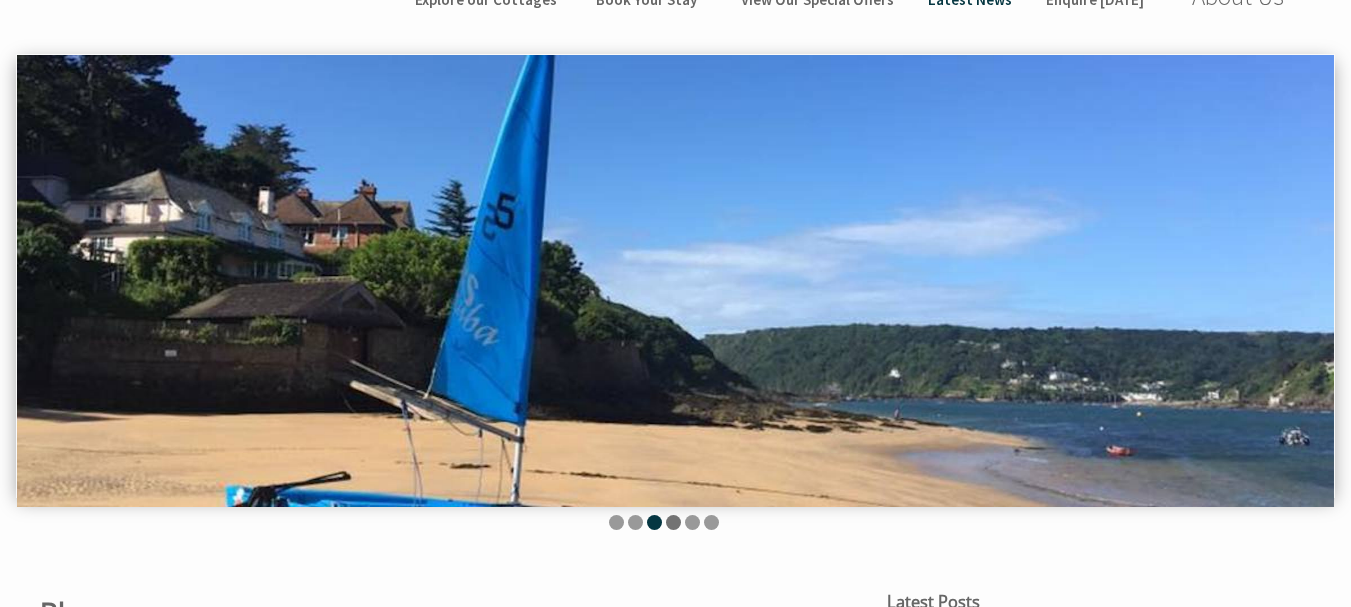click at bounding box center [673, 522] 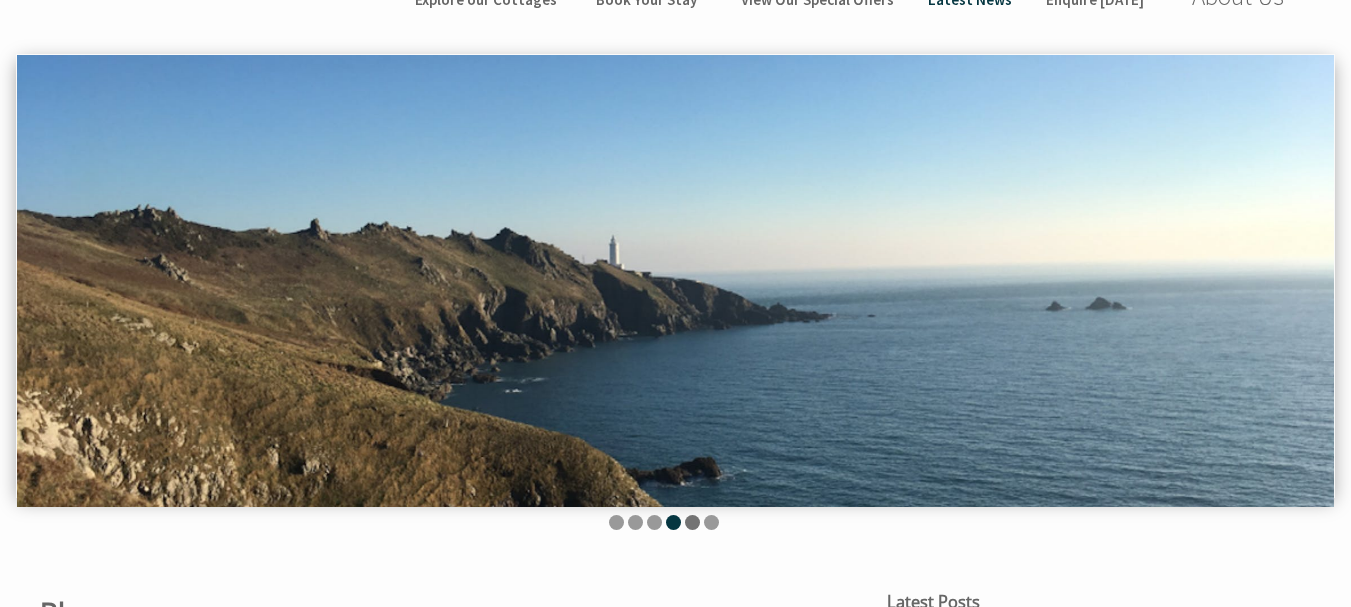 click at bounding box center [692, 522] 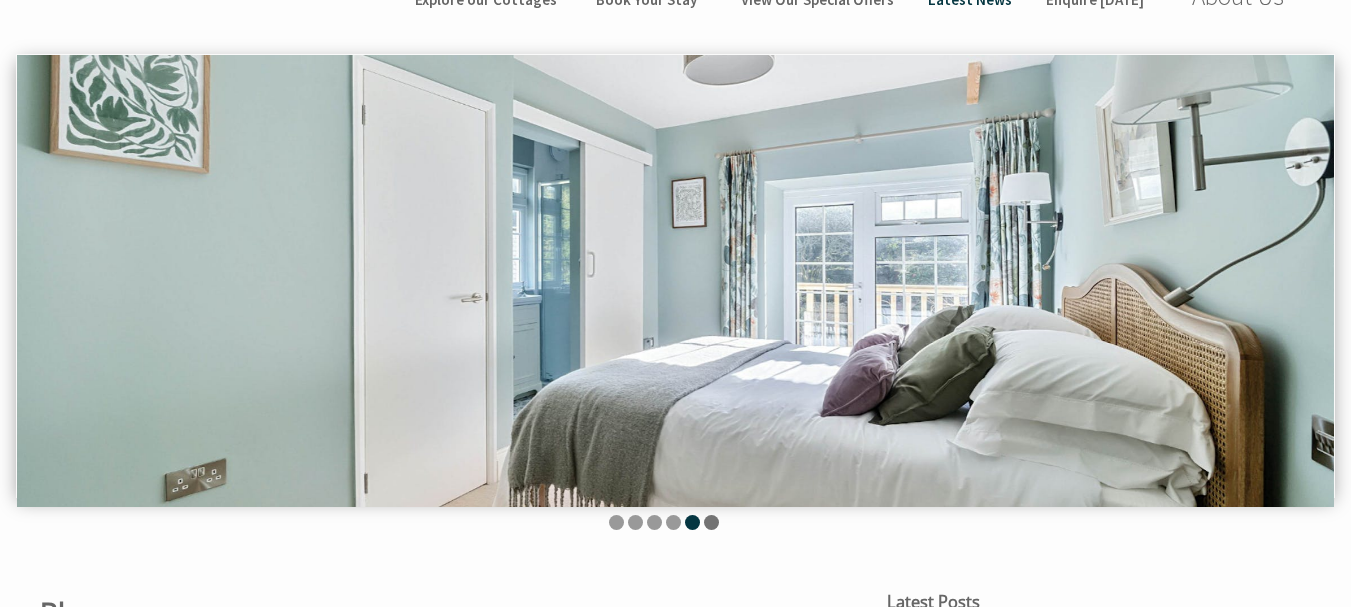 click at bounding box center [711, 522] 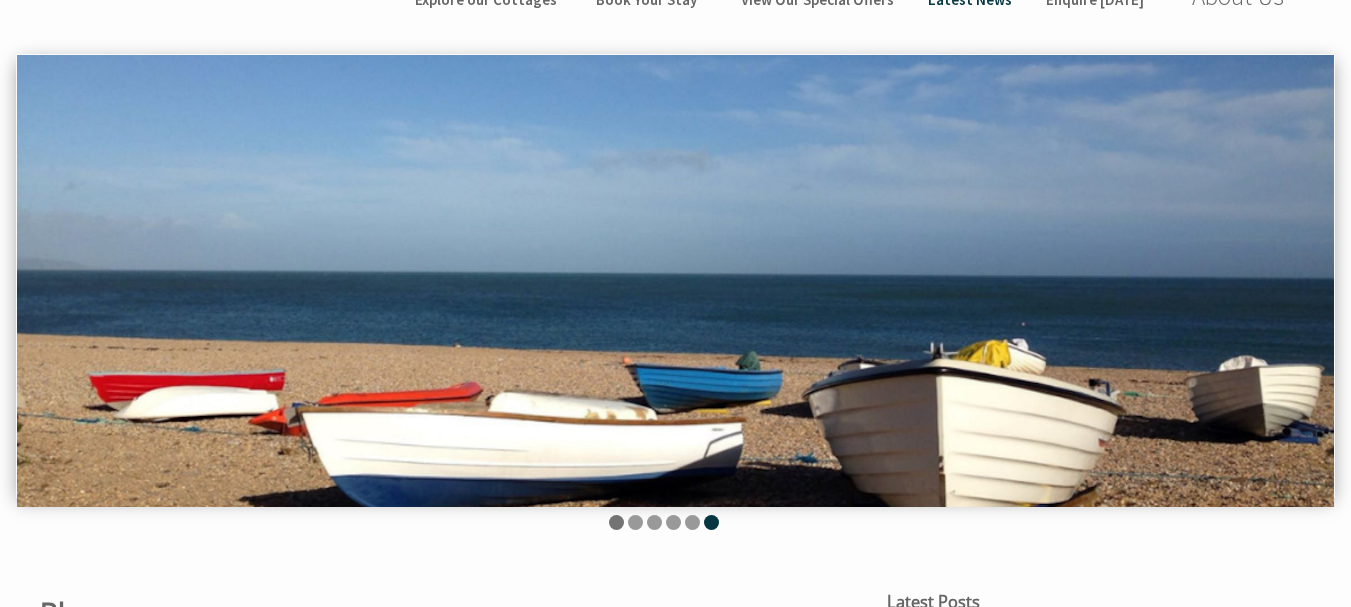 click at bounding box center [616, 522] 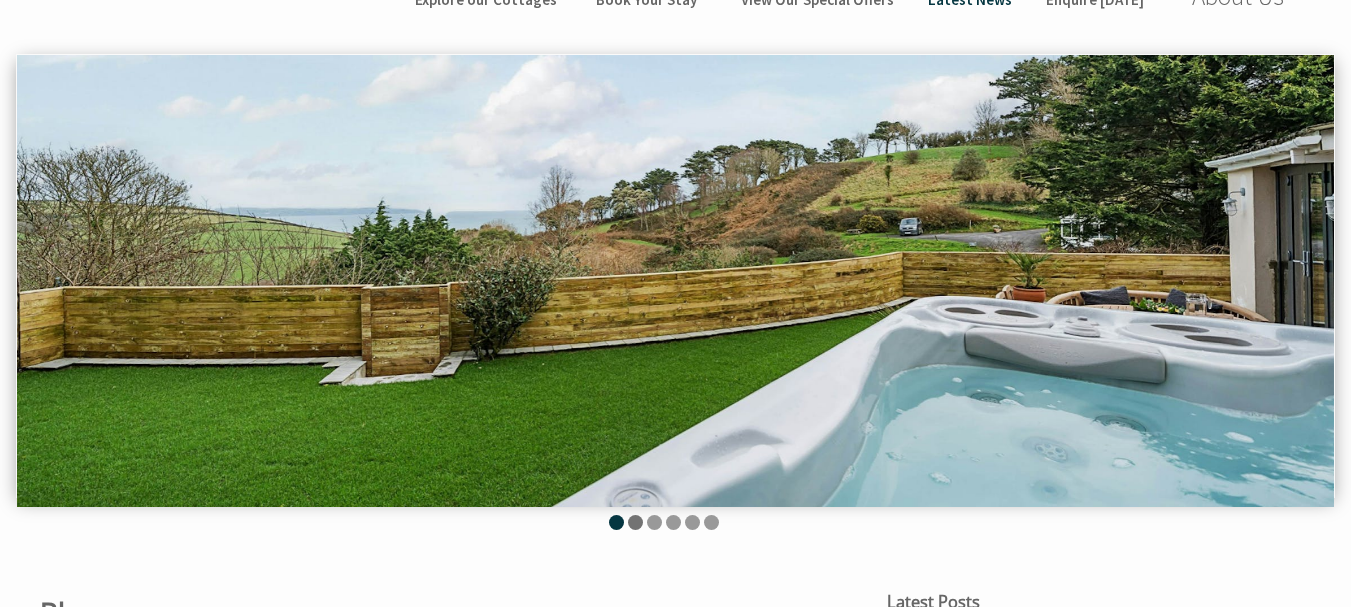 click at bounding box center [635, 522] 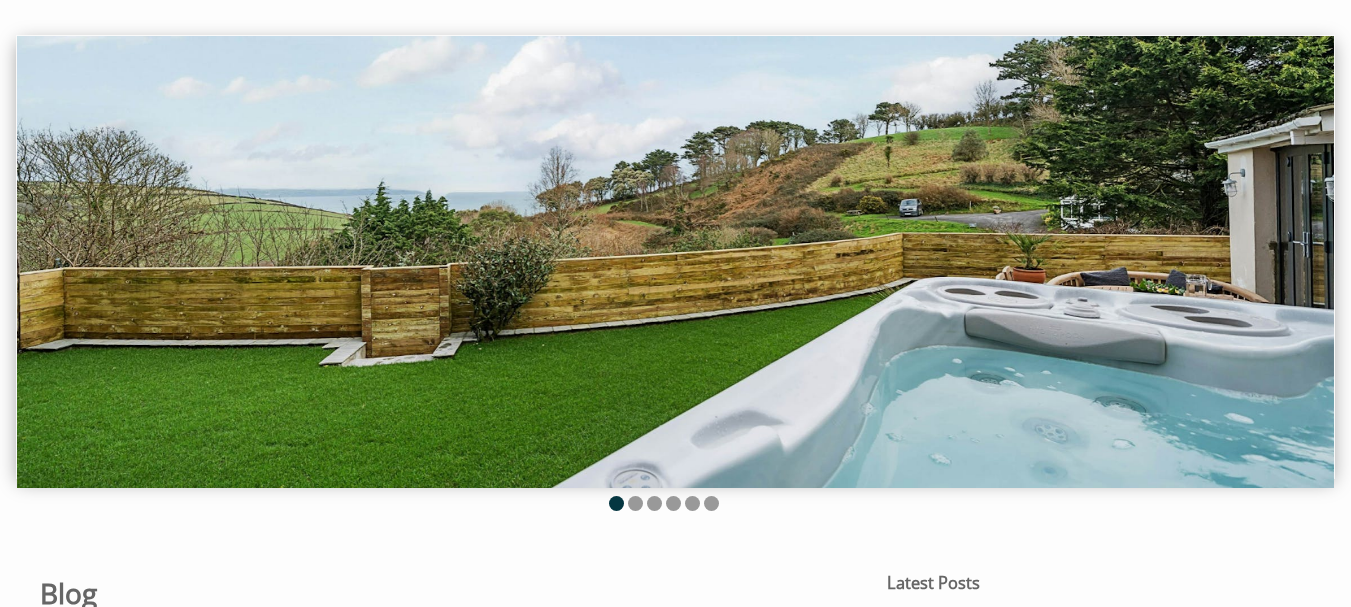 scroll, scrollTop: 0, scrollLeft: 0, axis: both 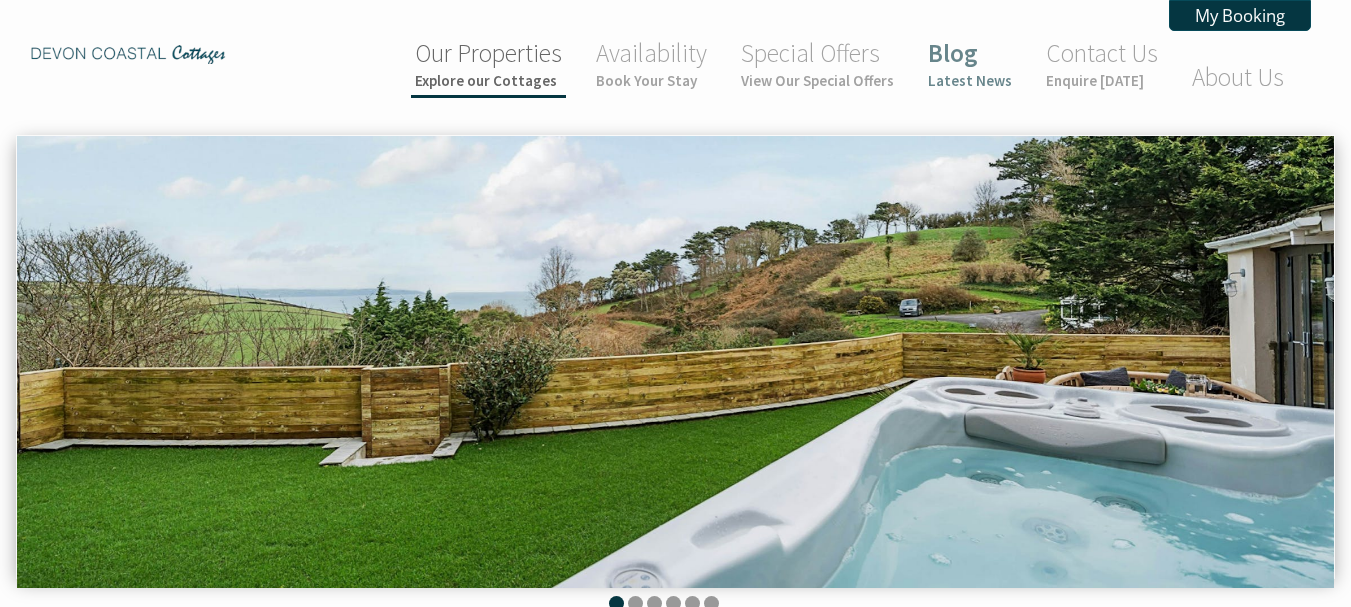 click on "Explore our Cottages" at bounding box center [488, 80] 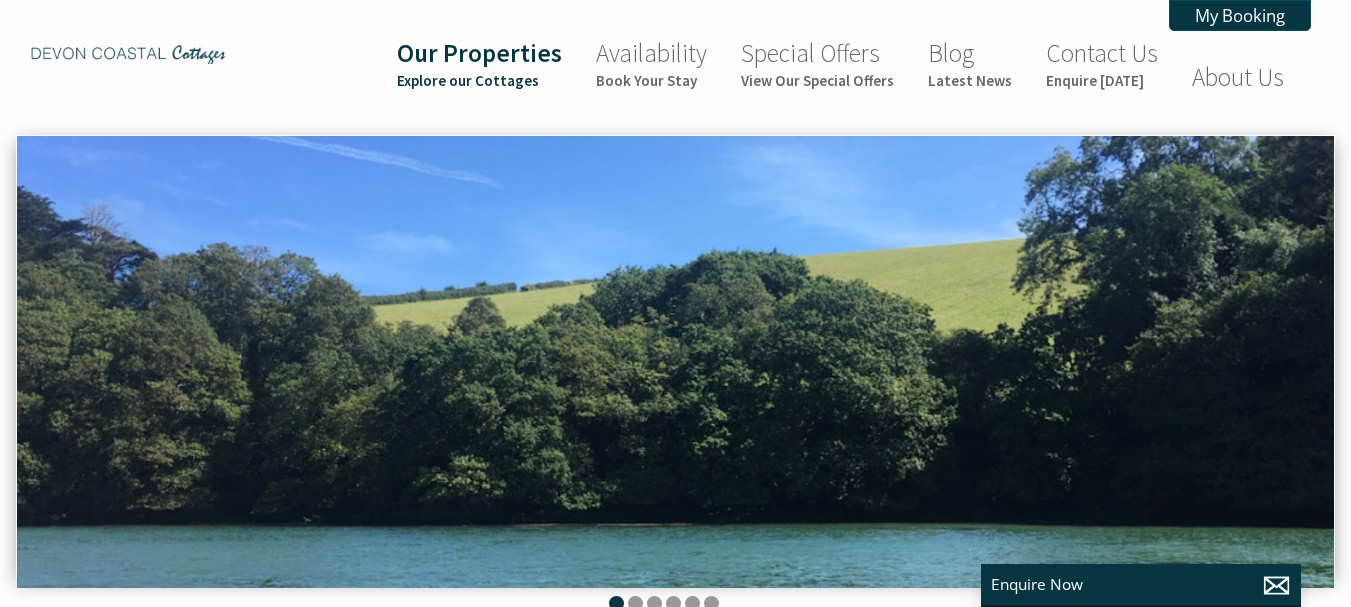 scroll, scrollTop: 0, scrollLeft: 18, axis: horizontal 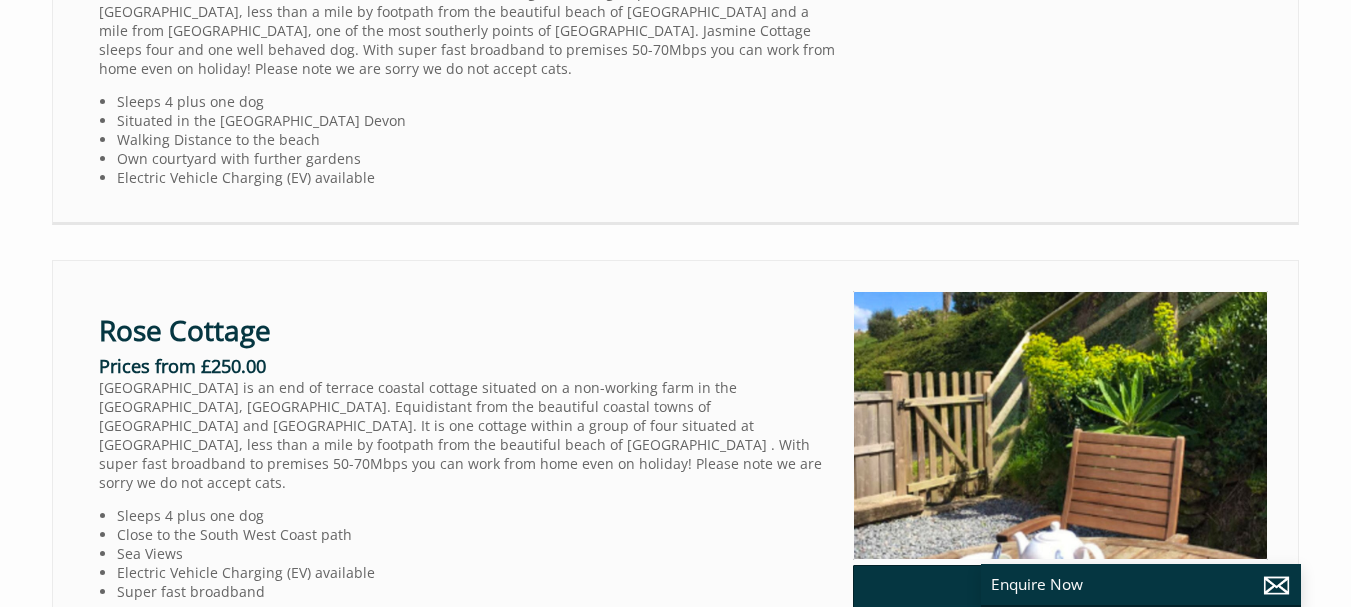 click on "Check Availability" at bounding box center (1060, -110) 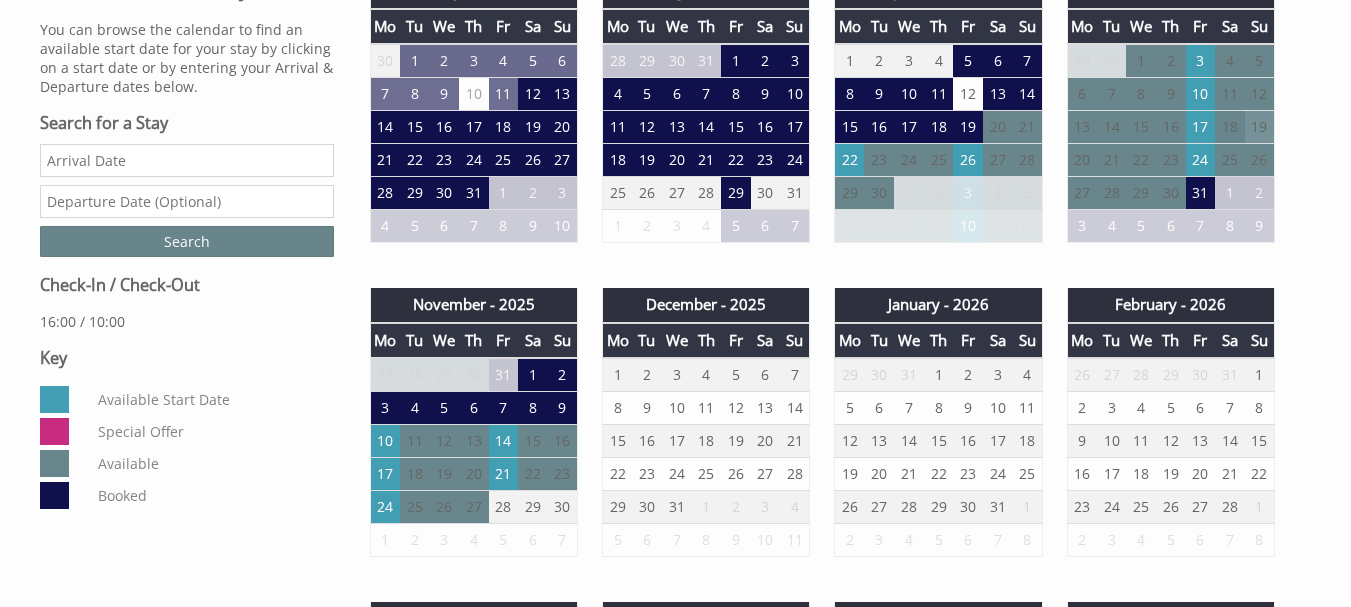 scroll, scrollTop: 700, scrollLeft: 0, axis: vertical 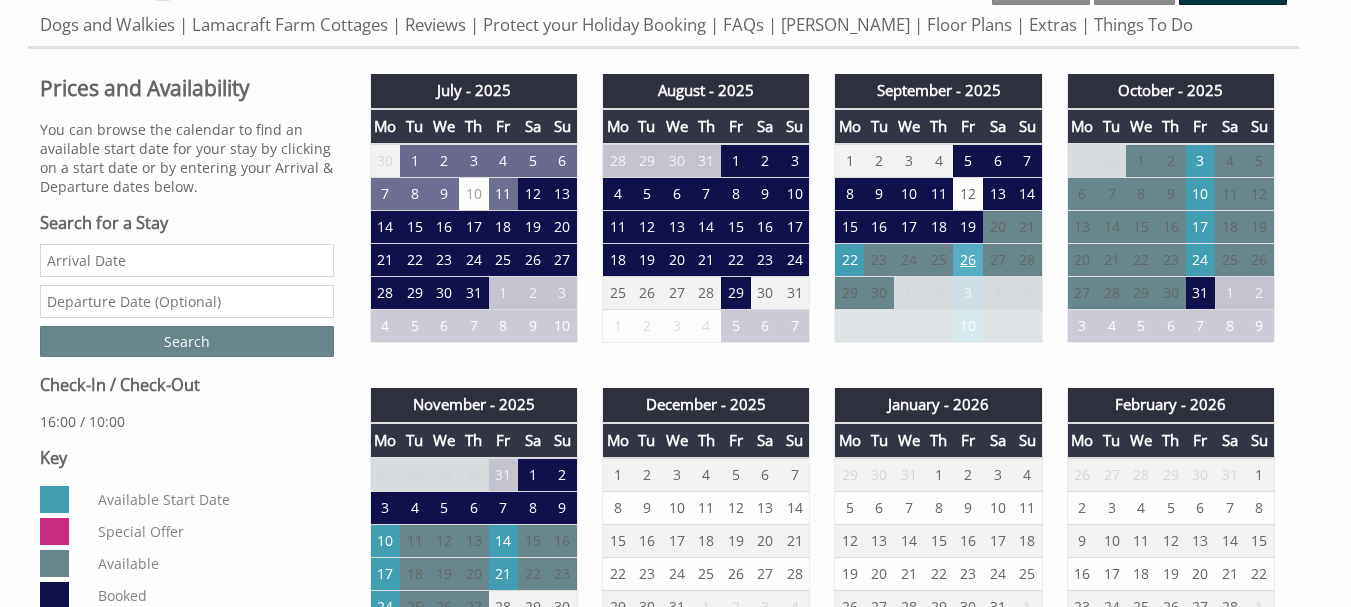 click on "26" at bounding box center [968, 260] 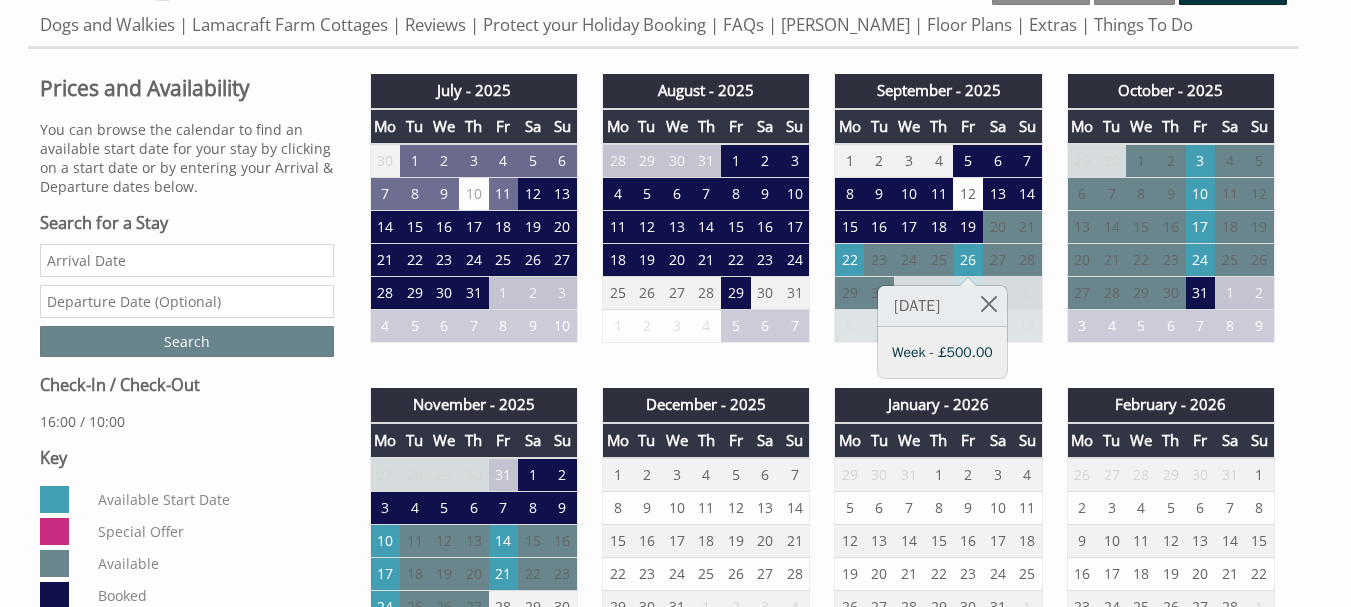click on "Properties
Jasmine Cottage
Overview
Gallery
Availability
Dogs and Walkies
Lamacraft Farm Cottages
Reviews
Protect your Holiday Booking
FAQs
Jasmine Cottage
Floor Plans
Extras
Things To Do
Prices and Availability
You can browse the calendar to find an available start date for your stay by clicking on a start date or by entering your Arrival & Departure dates below.
Search for a Stay
Search
Check-In / Check-Out
16:00 / 10:00
Key" at bounding box center [675, 799] 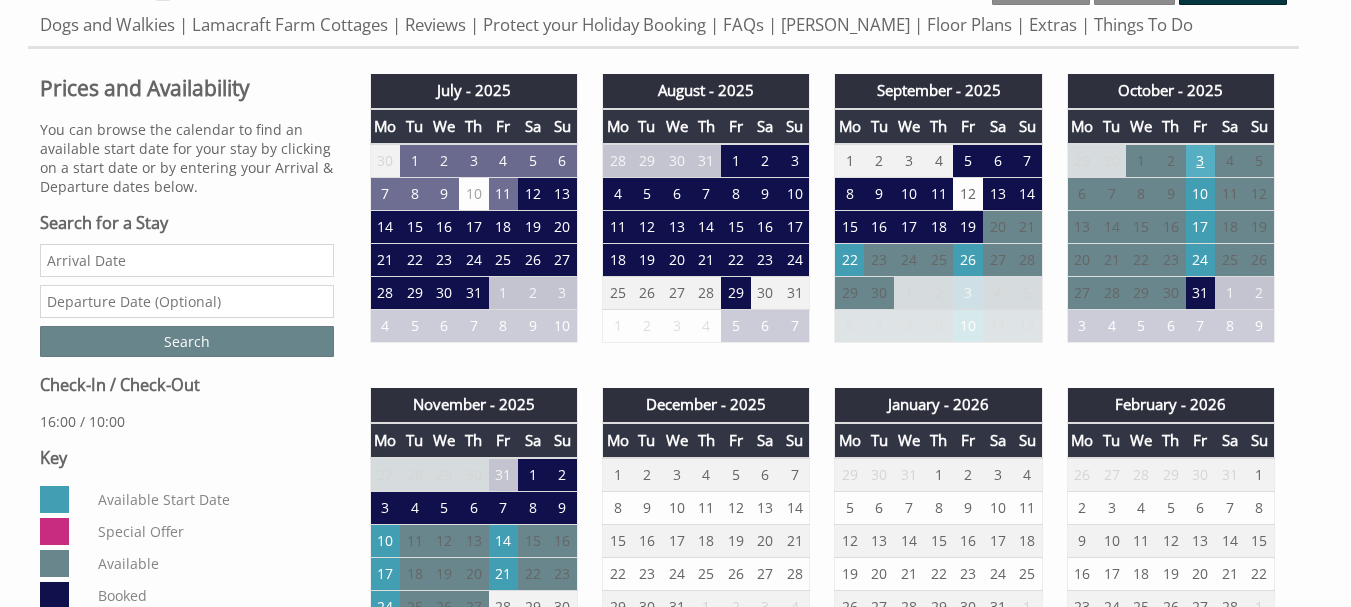 click on "3" at bounding box center [1201, 161] 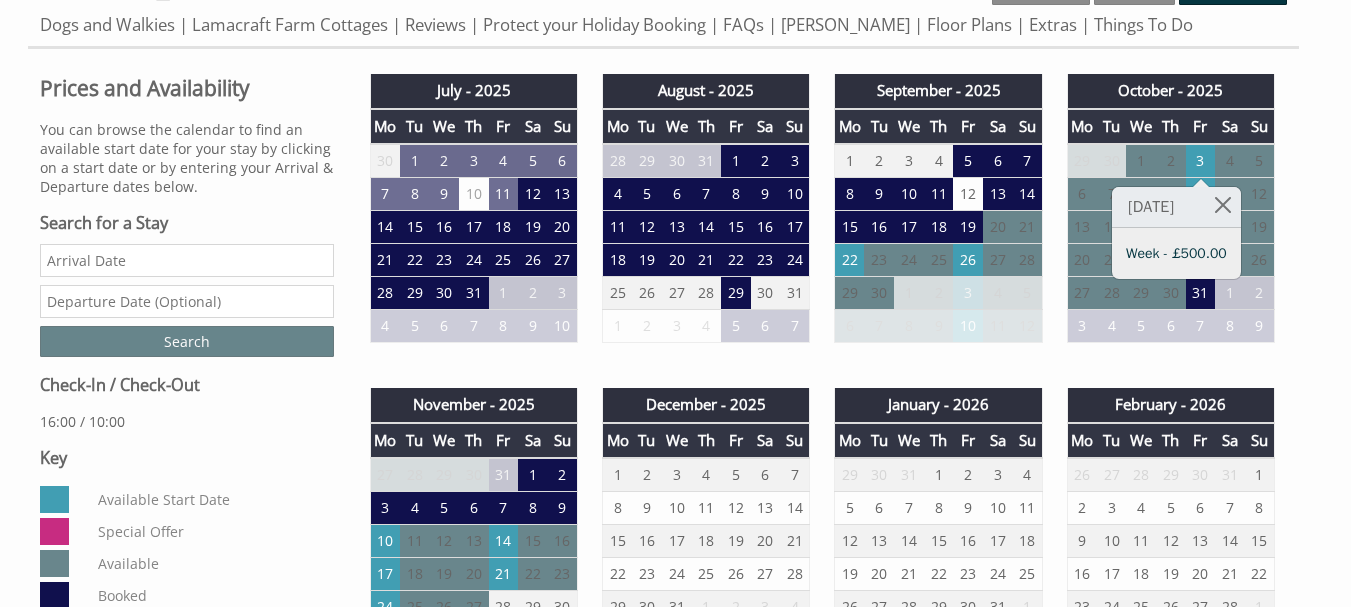 click on "Properties
Jasmine Cottage
Overview
Gallery
Availability
Dogs and Walkies
Lamacraft Farm Cottages
Reviews
Protect your Holiday Booking
FAQs
Jasmine Cottage
Floor Plans
Extras
Things To Do
Prices and Availability
You can browse the calendar to find an available start date for your stay by clicking on a start date or by entering your Arrival & Departure dates below.
Search for a Stay
Search
Check-In / Check-Out
16:00 / 10:00
Key" at bounding box center [675, 799] 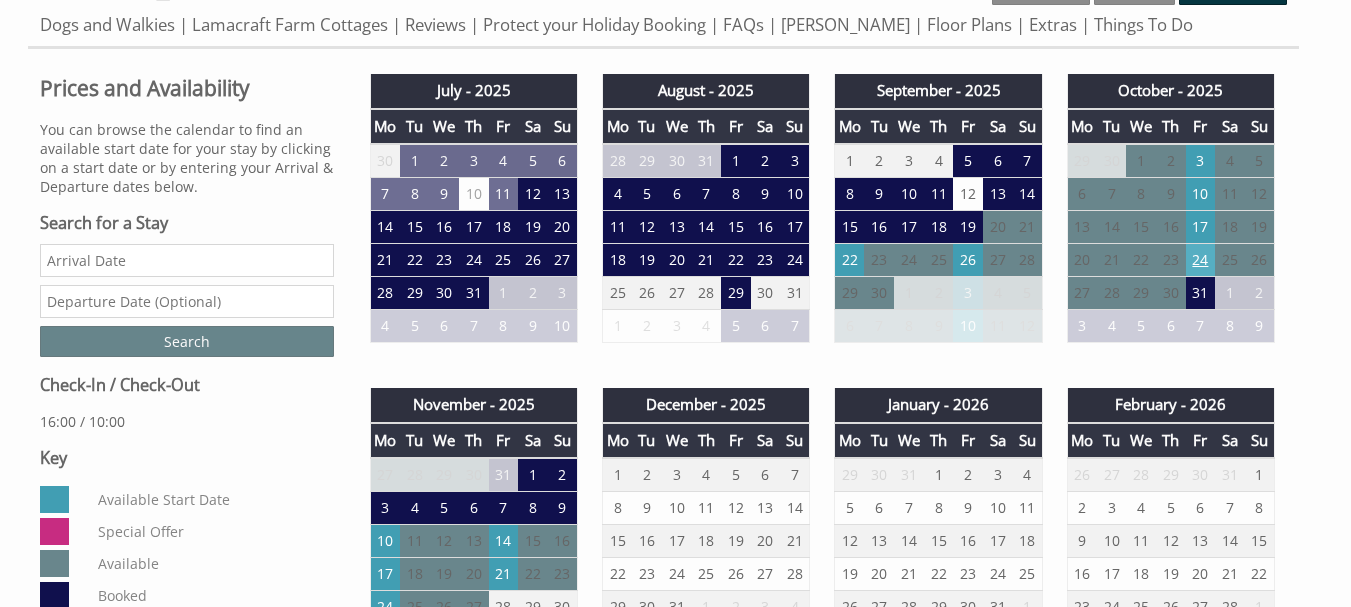 click on "24" at bounding box center [1201, 260] 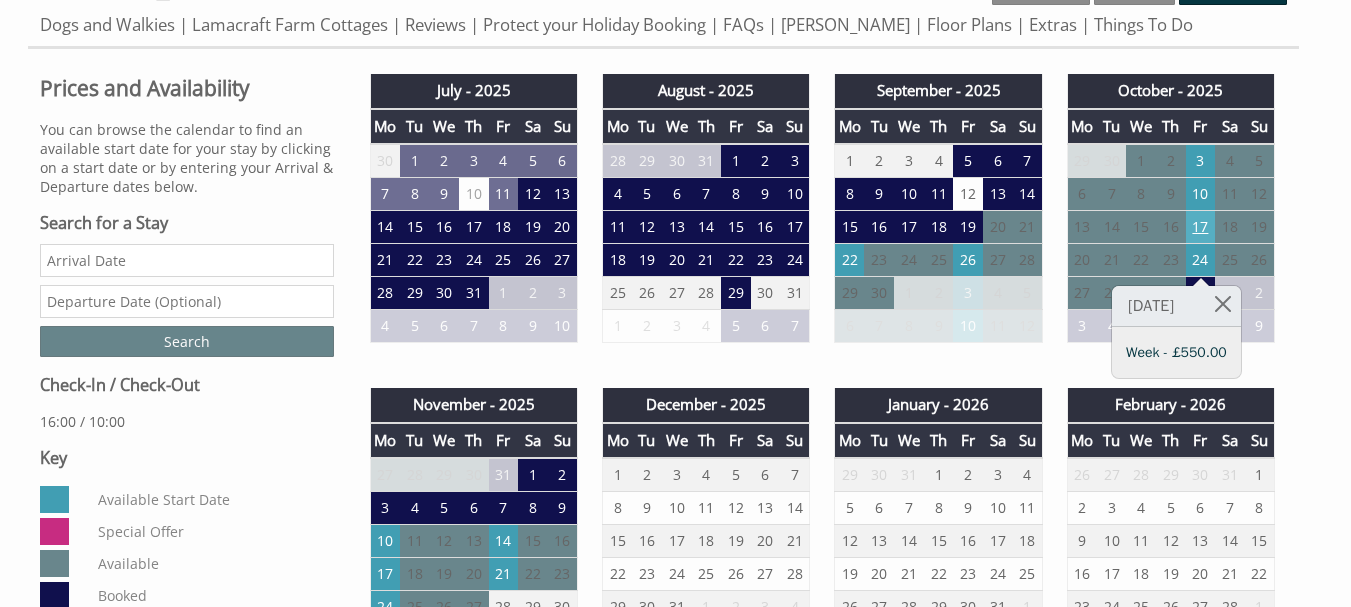 click on "17" at bounding box center (1201, 227) 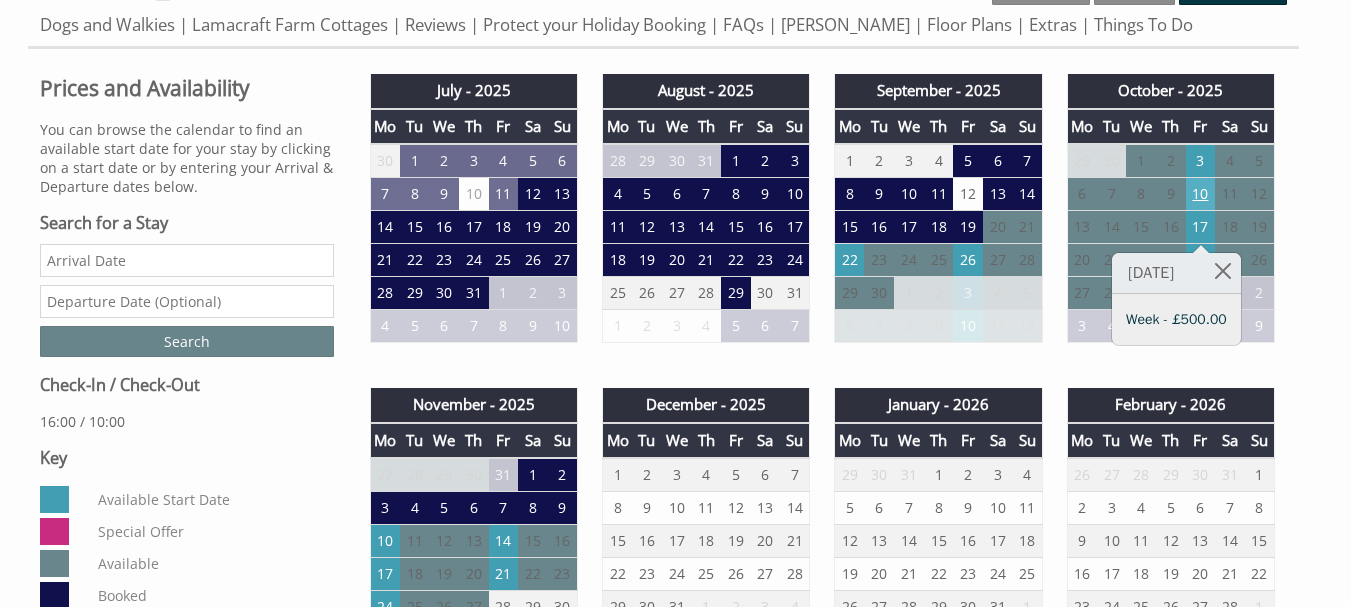 click on "10" at bounding box center [1201, 194] 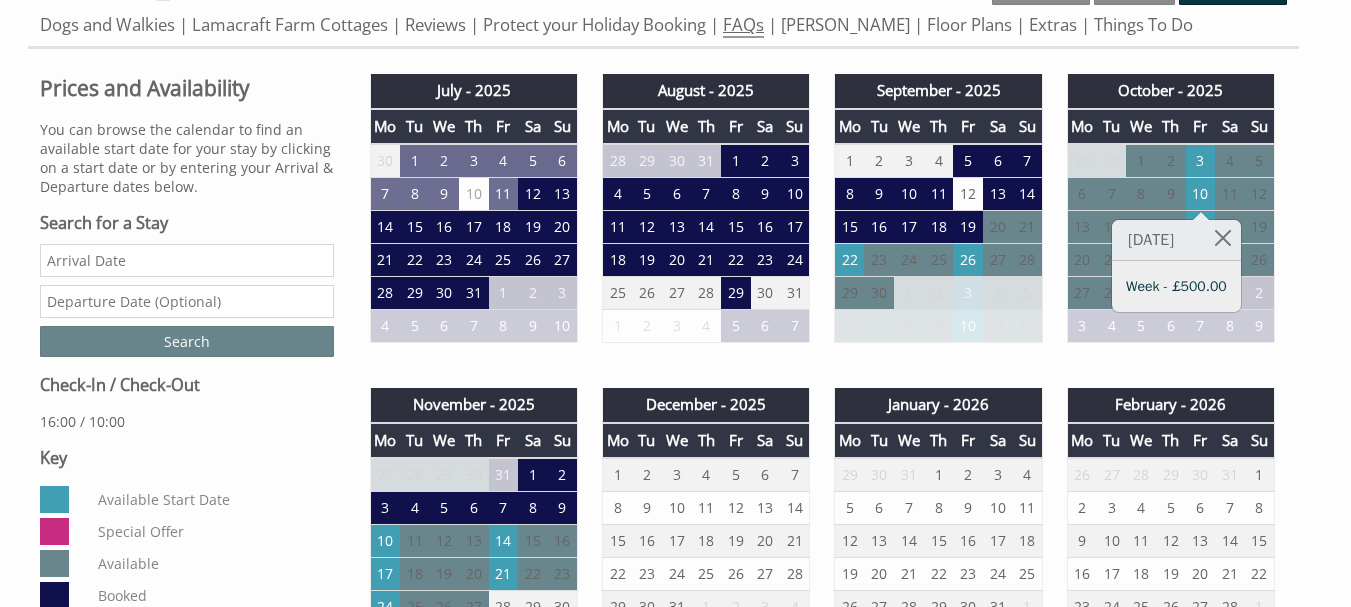 click on "FAQs" at bounding box center (743, 25) 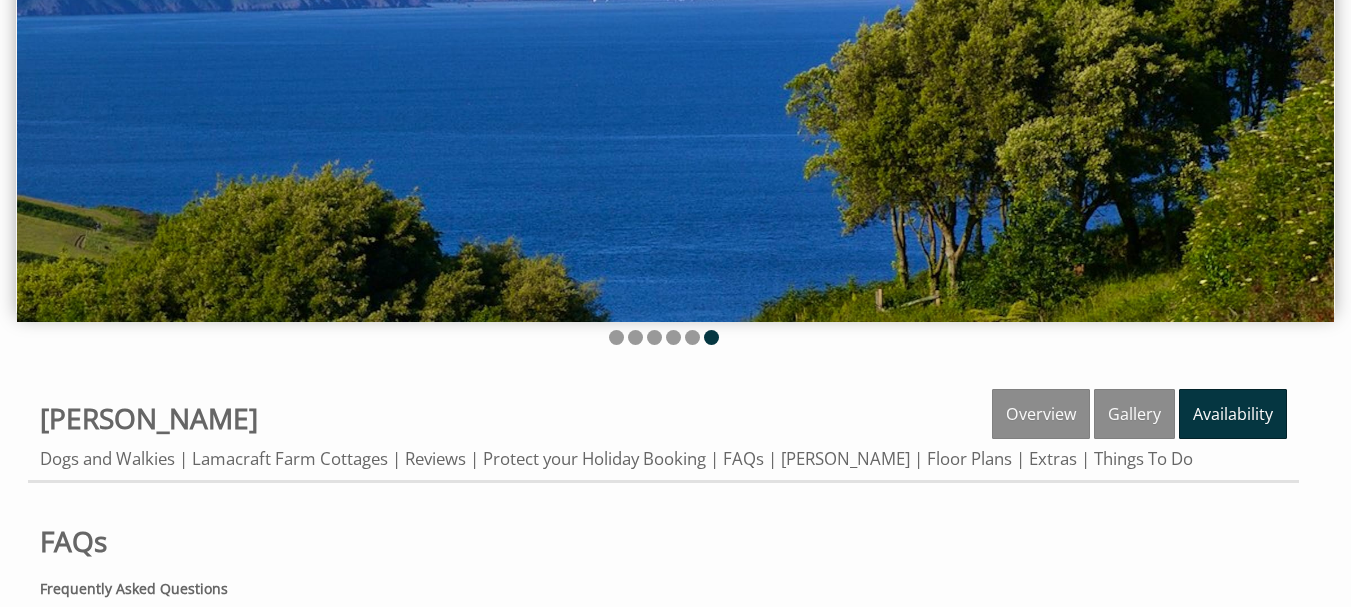 scroll, scrollTop: 300, scrollLeft: 0, axis: vertical 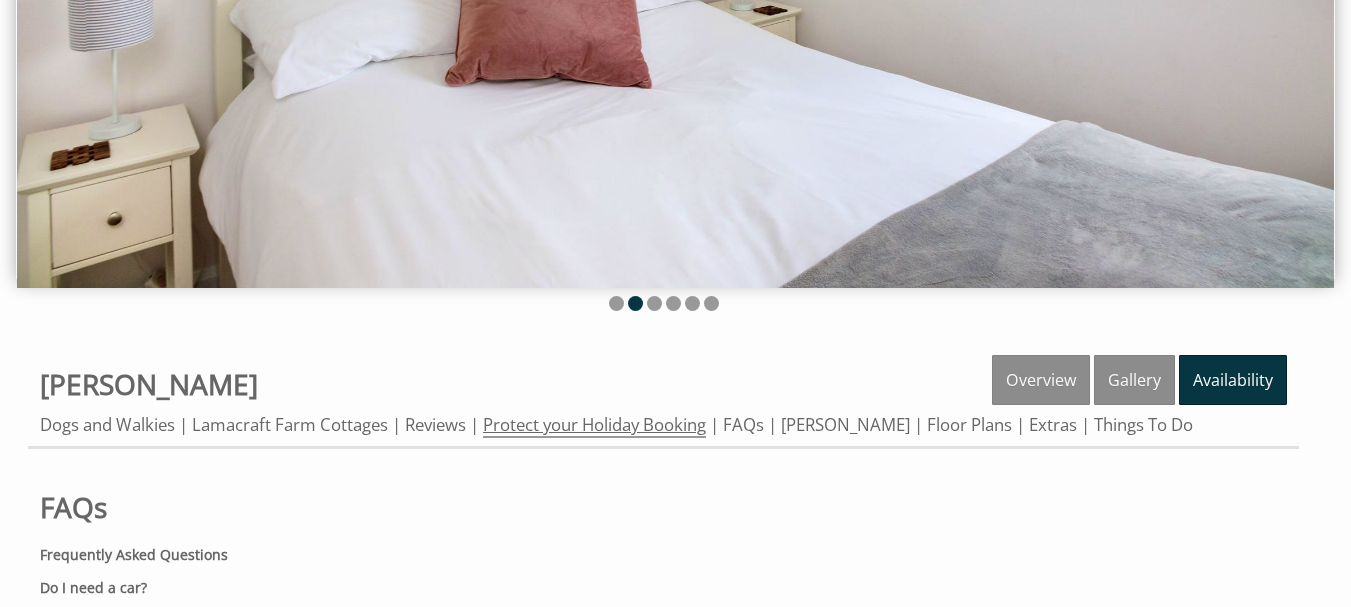 click on "Protect your Holiday Booking" at bounding box center [594, 425] 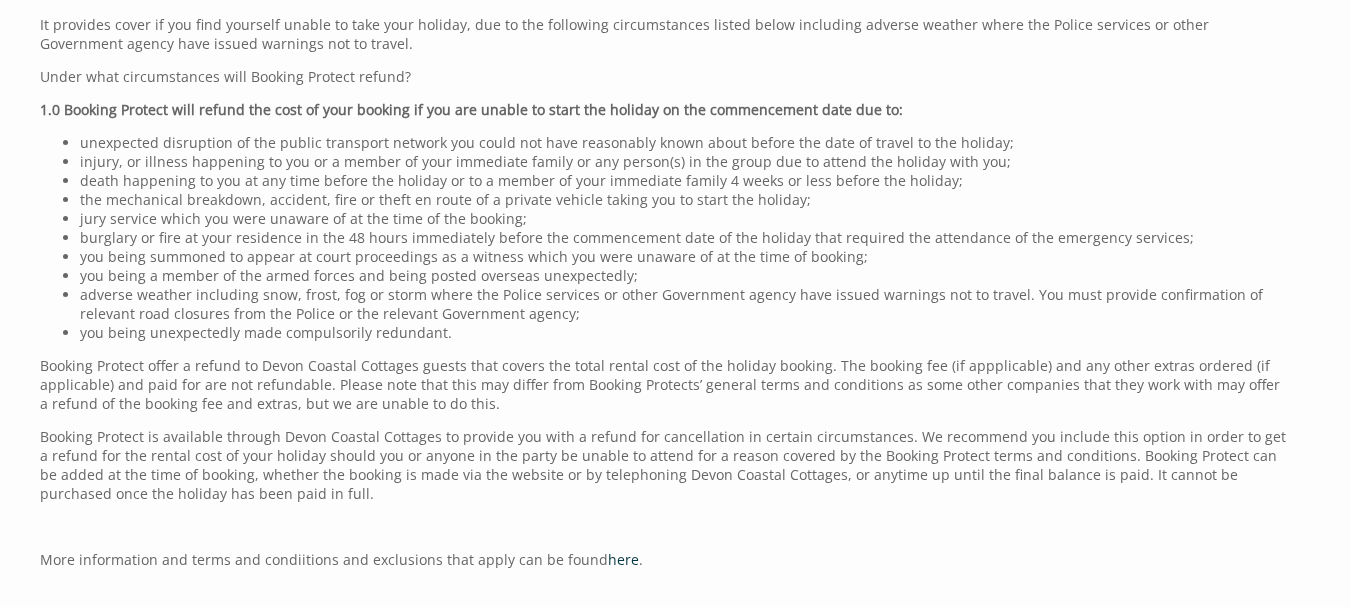 scroll, scrollTop: 1100, scrollLeft: 0, axis: vertical 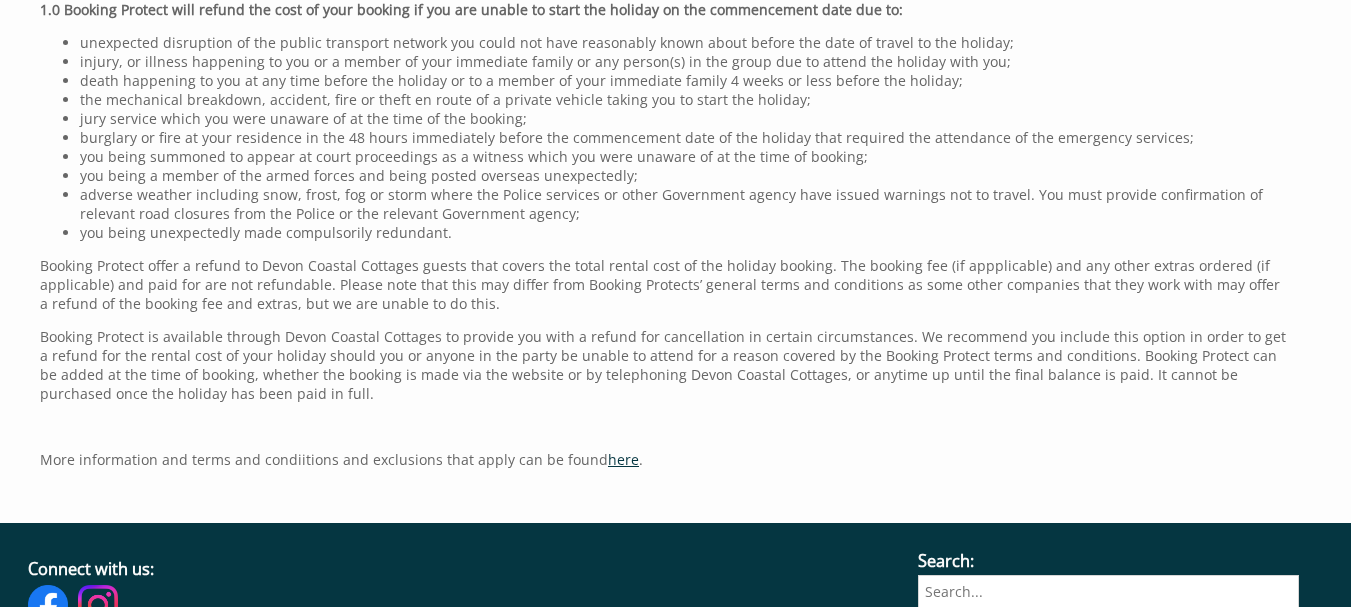 click on "here" at bounding box center (623, 459) 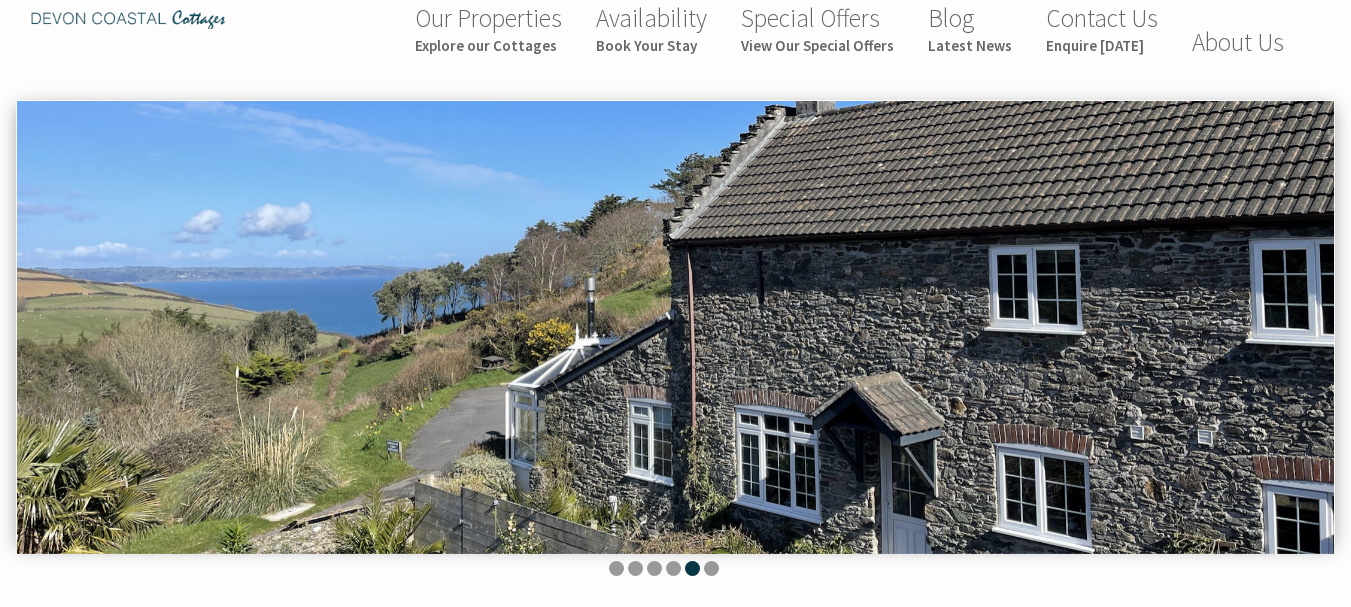 scroll, scrollTop: 0, scrollLeft: 0, axis: both 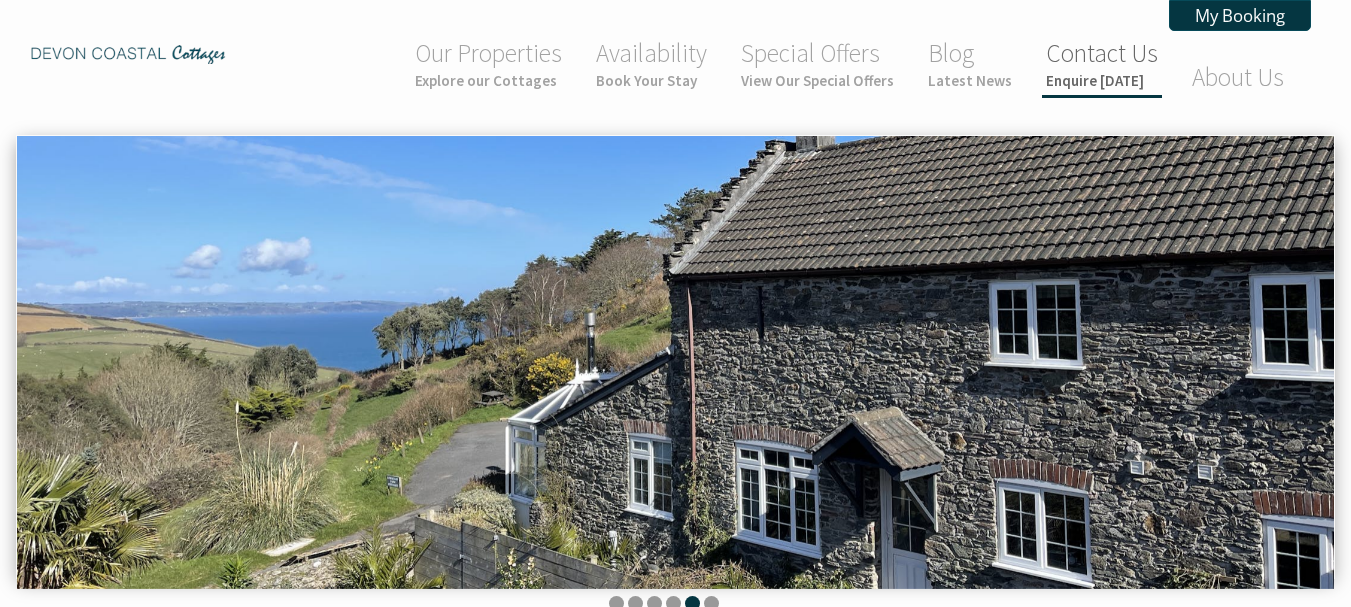 click on "Enquire [DATE]" at bounding box center (1102, 80) 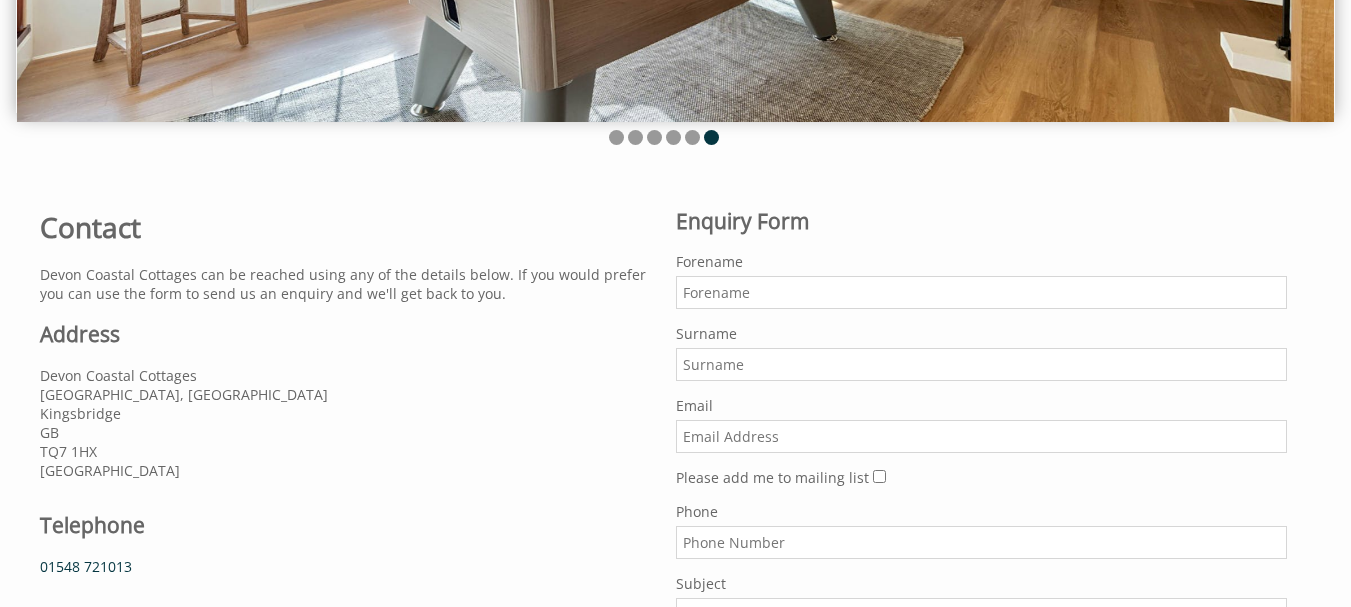 scroll, scrollTop: 500, scrollLeft: 0, axis: vertical 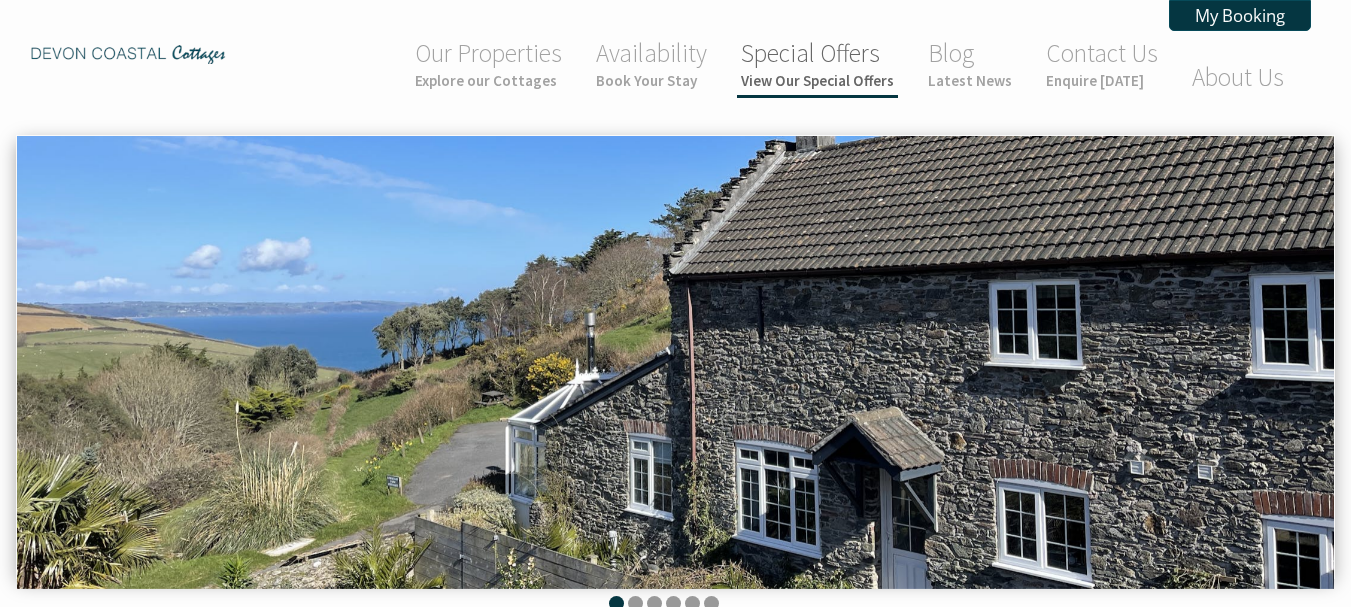 click on "View Our Special Offers" at bounding box center [817, 80] 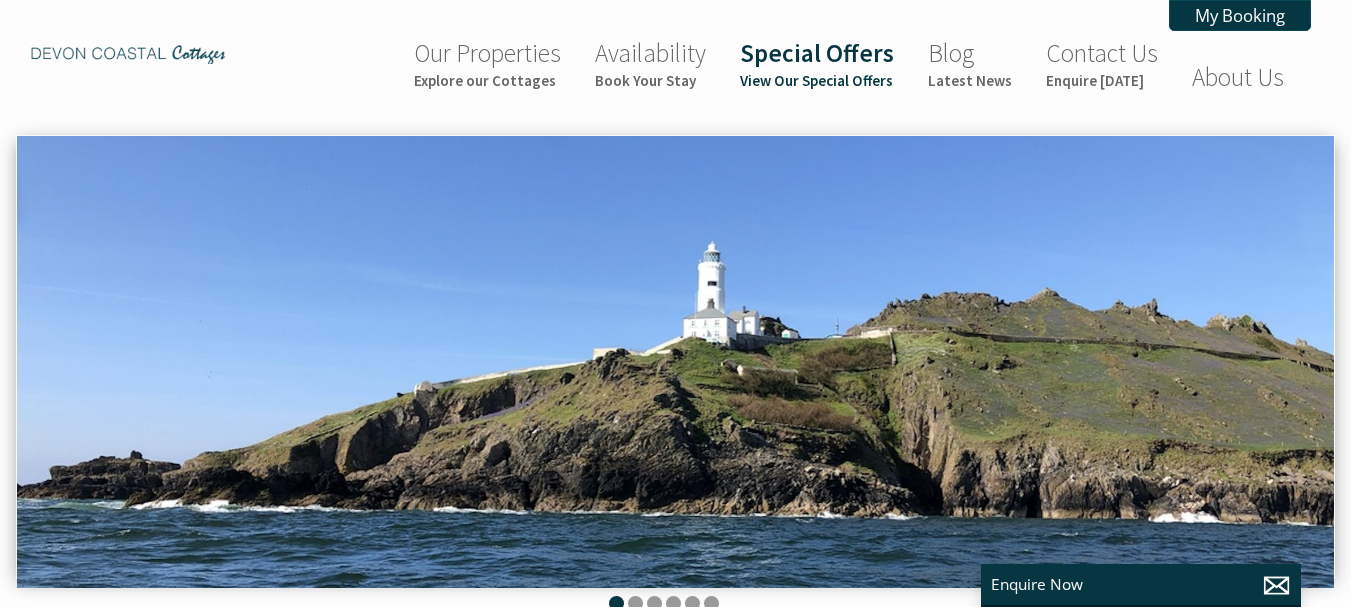 scroll, scrollTop: 0, scrollLeft: 18, axis: horizontal 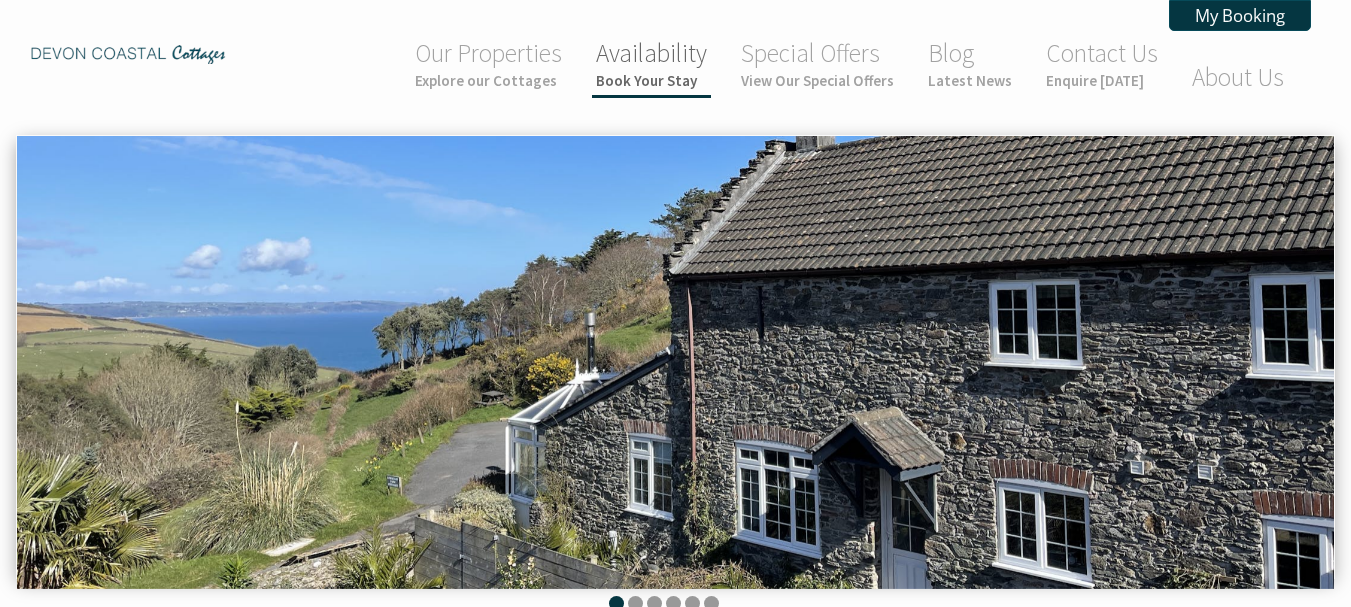 click on "Availability  Book Your Stay" at bounding box center (651, 65) 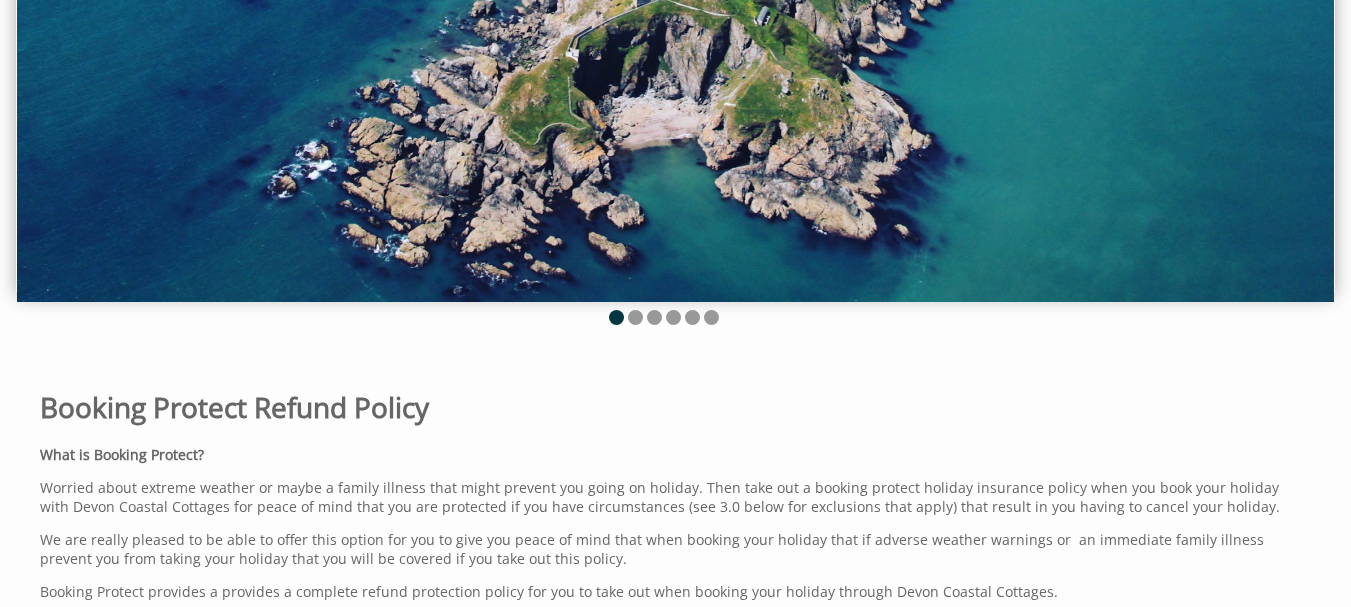 scroll, scrollTop: 200, scrollLeft: 0, axis: vertical 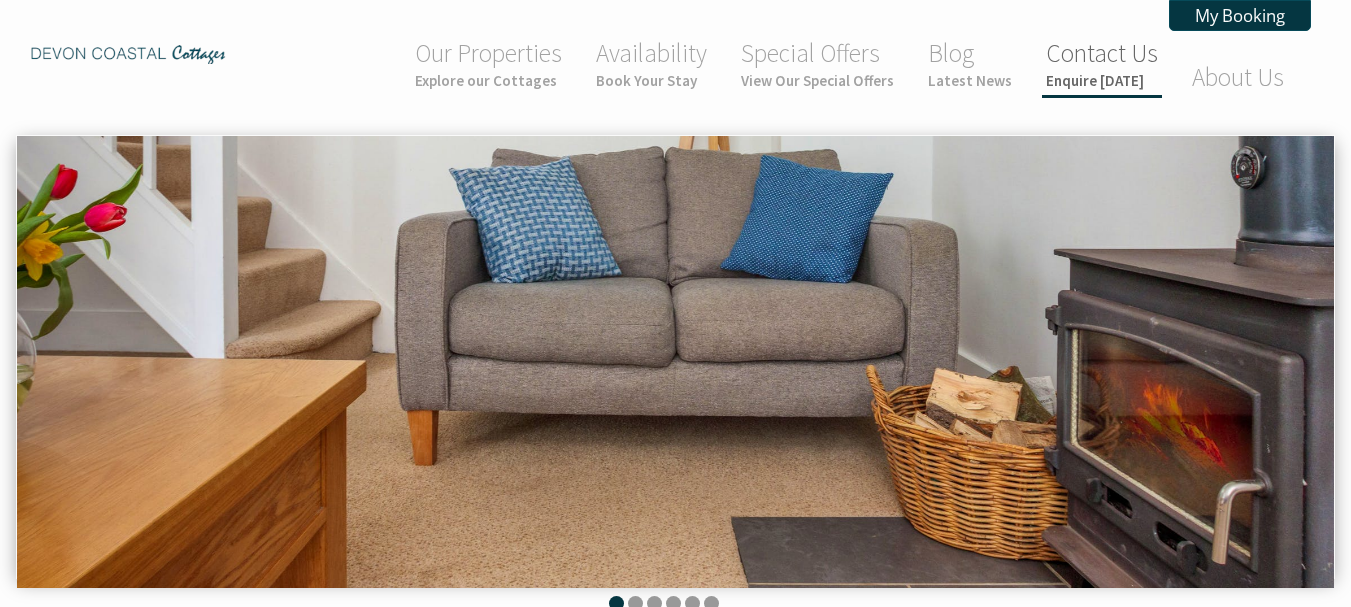click on "Enquire [DATE]" at bounding box center [1102, 80] 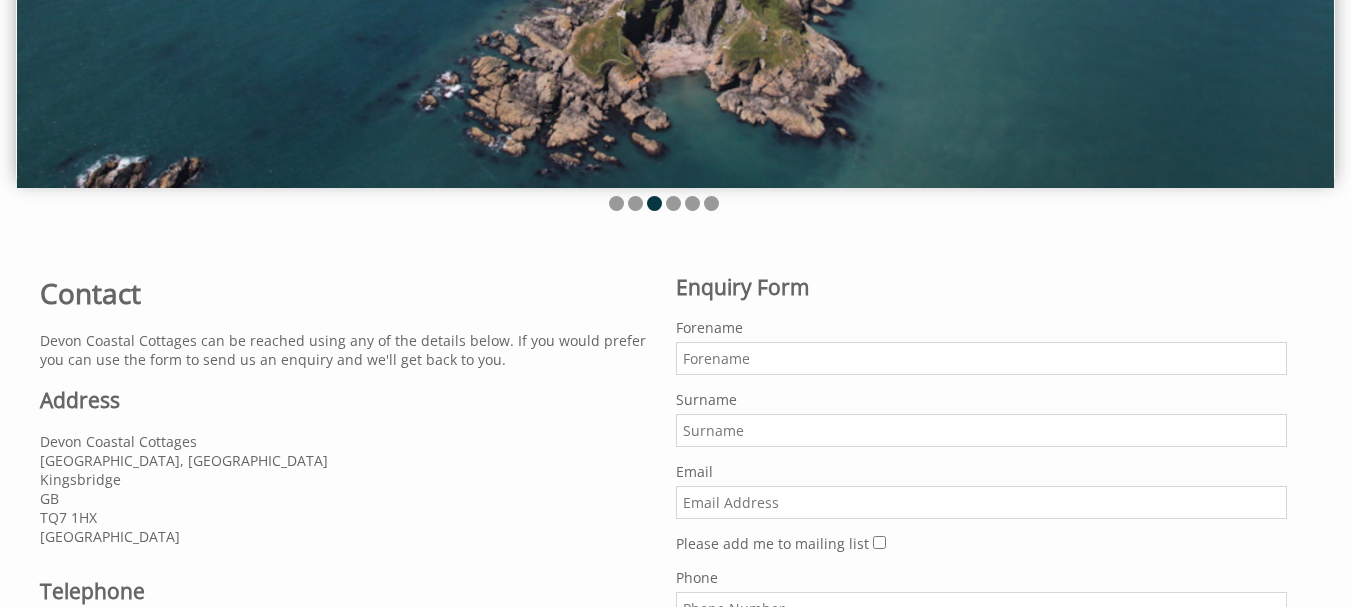 scroll, scrollTop: 0, scrollLeft: 0, axis: both 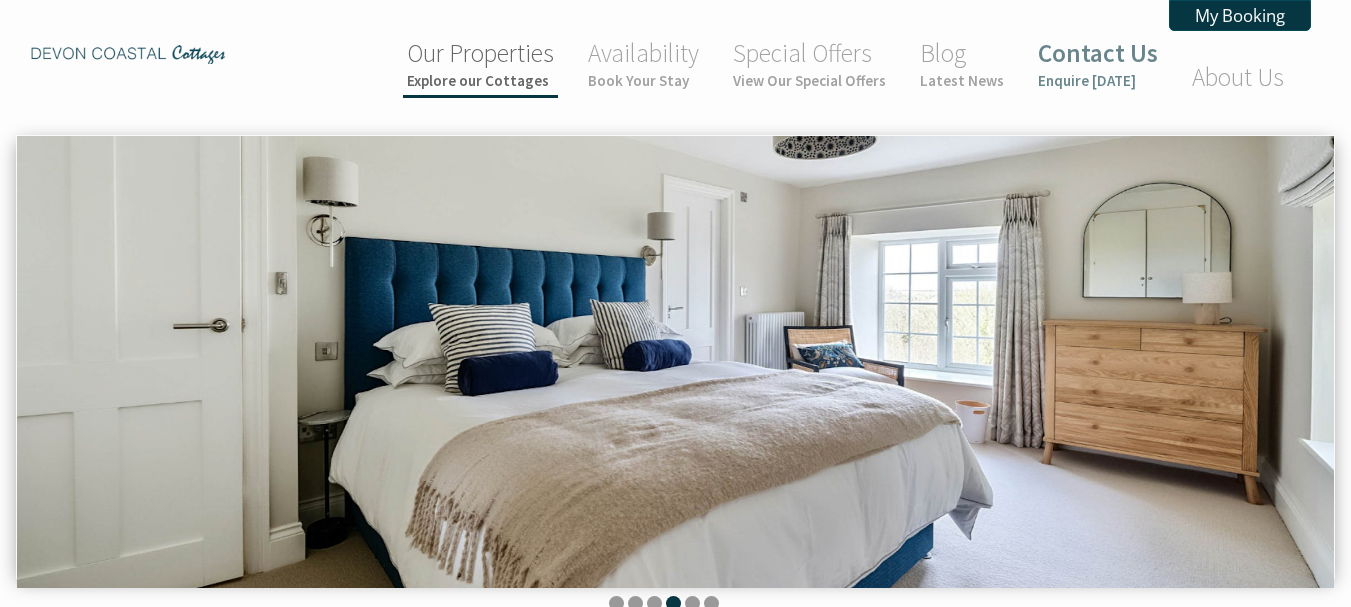 click on "Explore our Cottages" at bounding box center (480, 80) 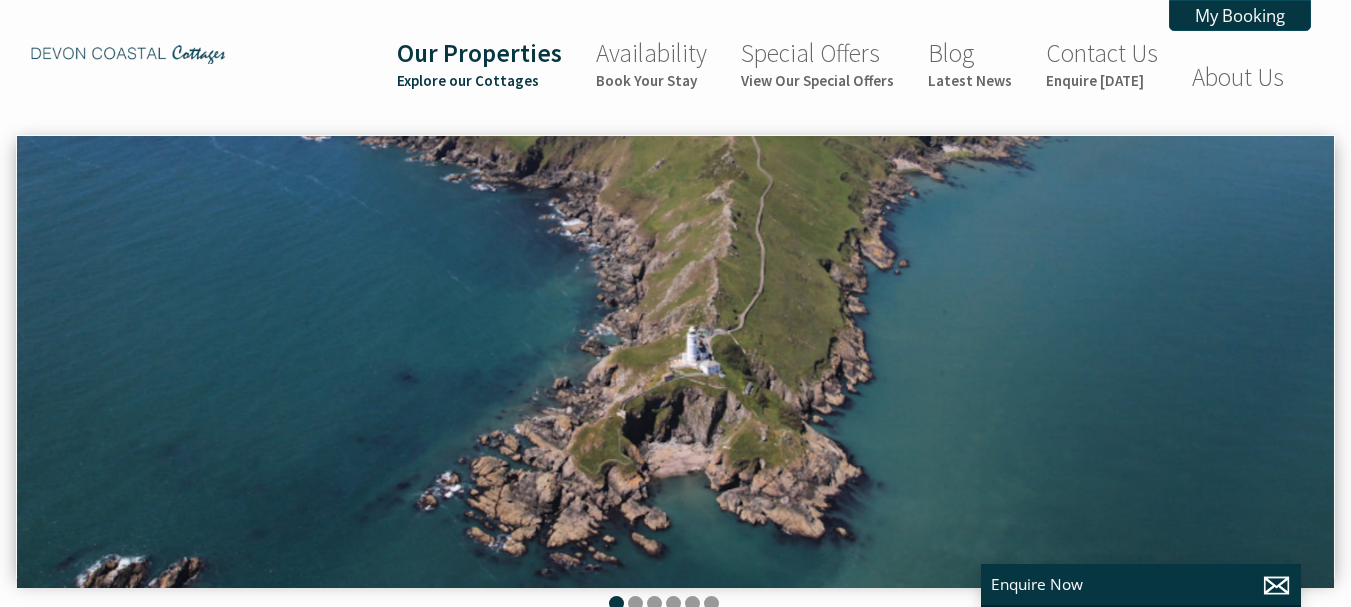 scroll, scrollTop: 0, scrollLeft: 18, axis: horizontal 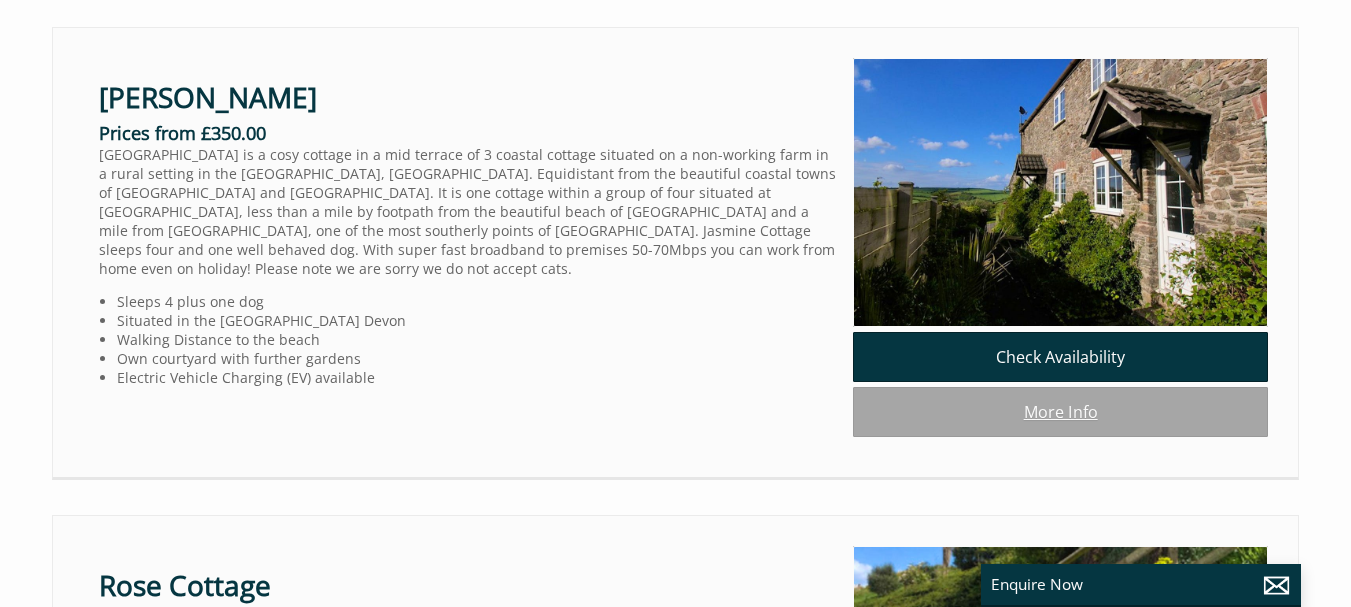click on "More Info" at bounding box center (1060, 412) 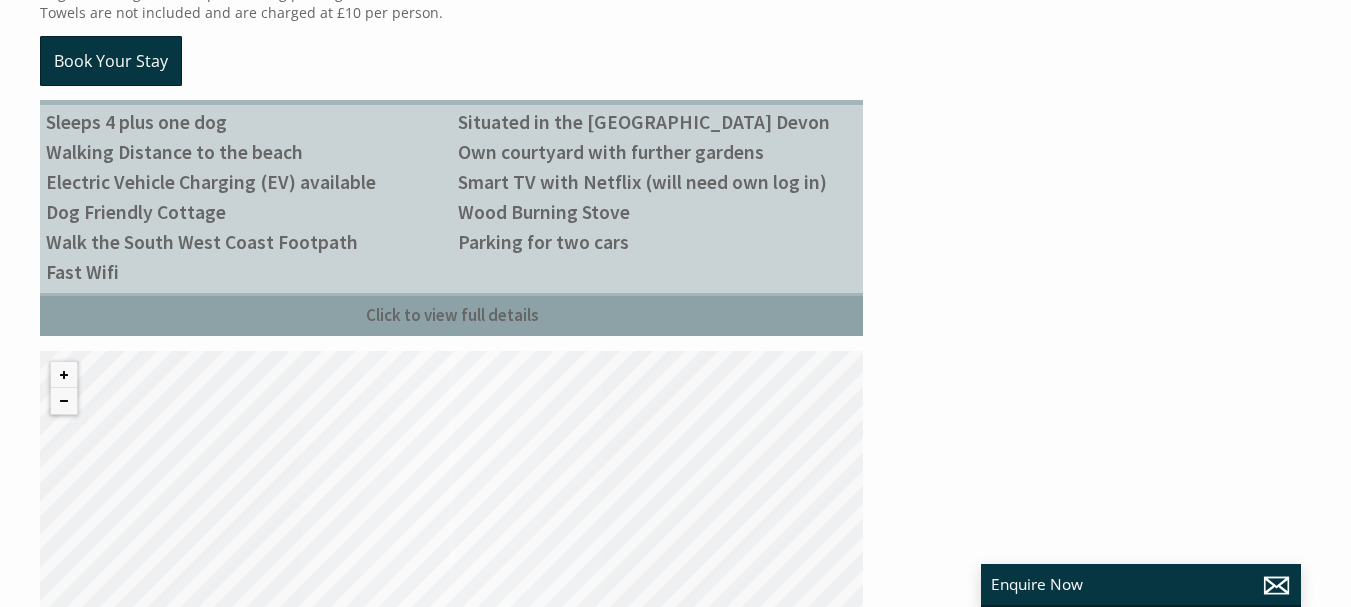 scroll, scrollTop: 1400, scrollLeft: 0, axis: vertical 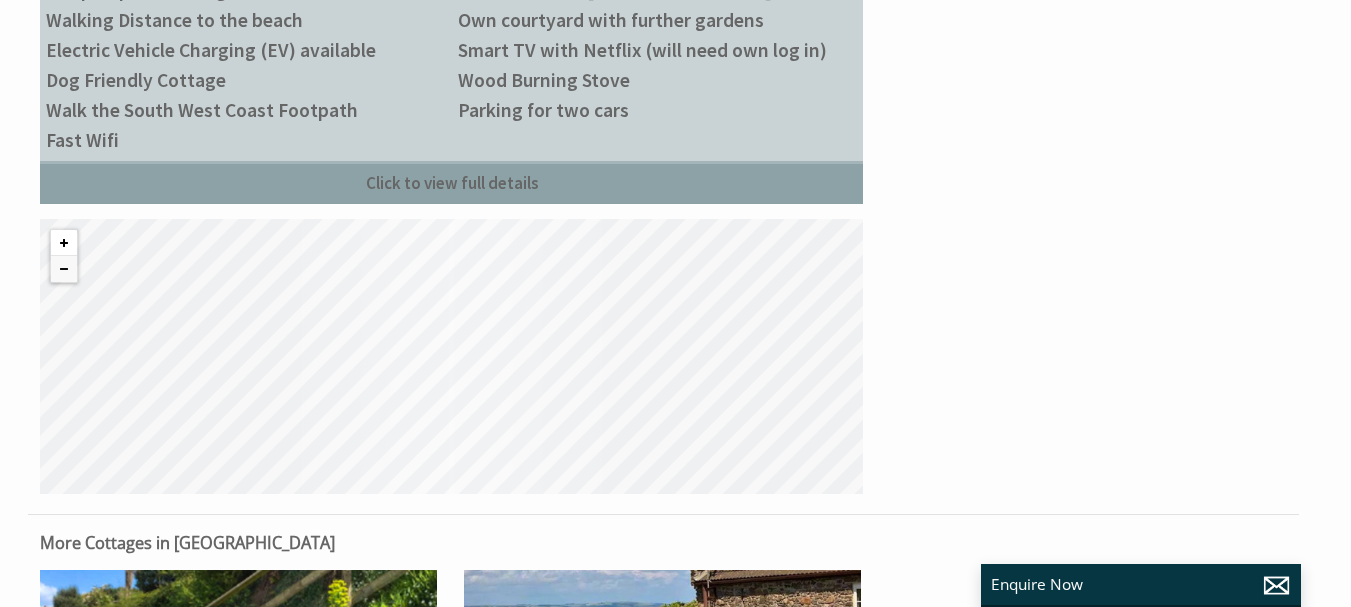 click at bounding box center (64, 243) 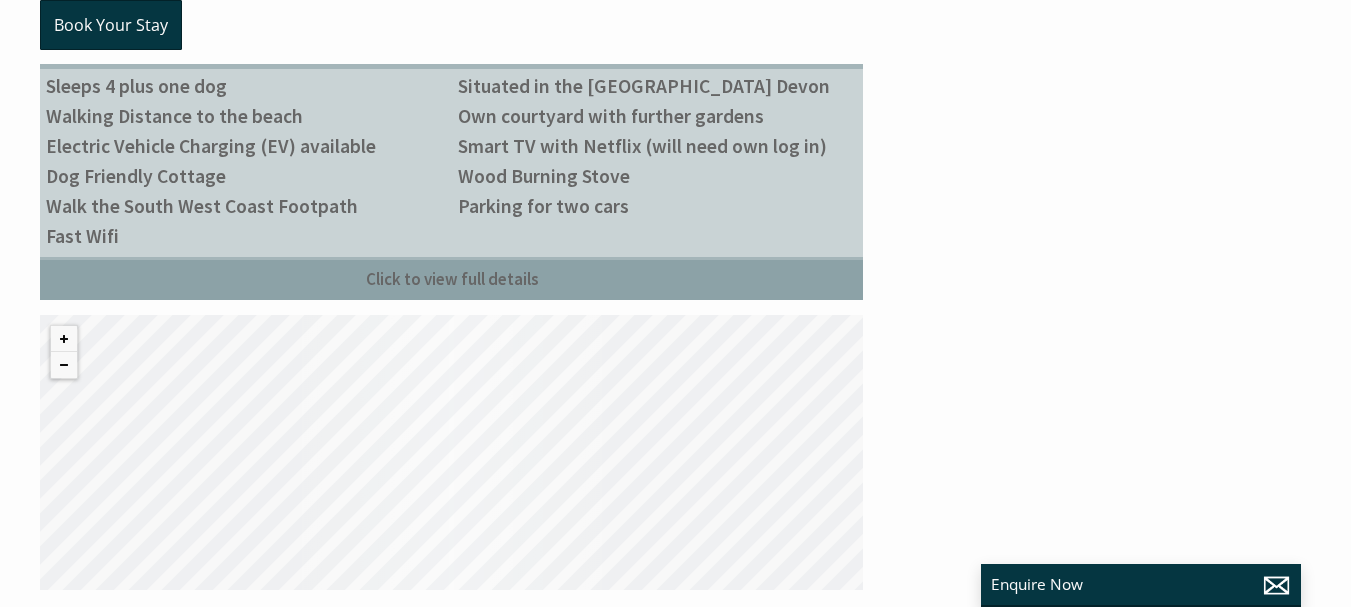 scroll, scrollTop: 1400, scrollLeft: 0, axis: vertical 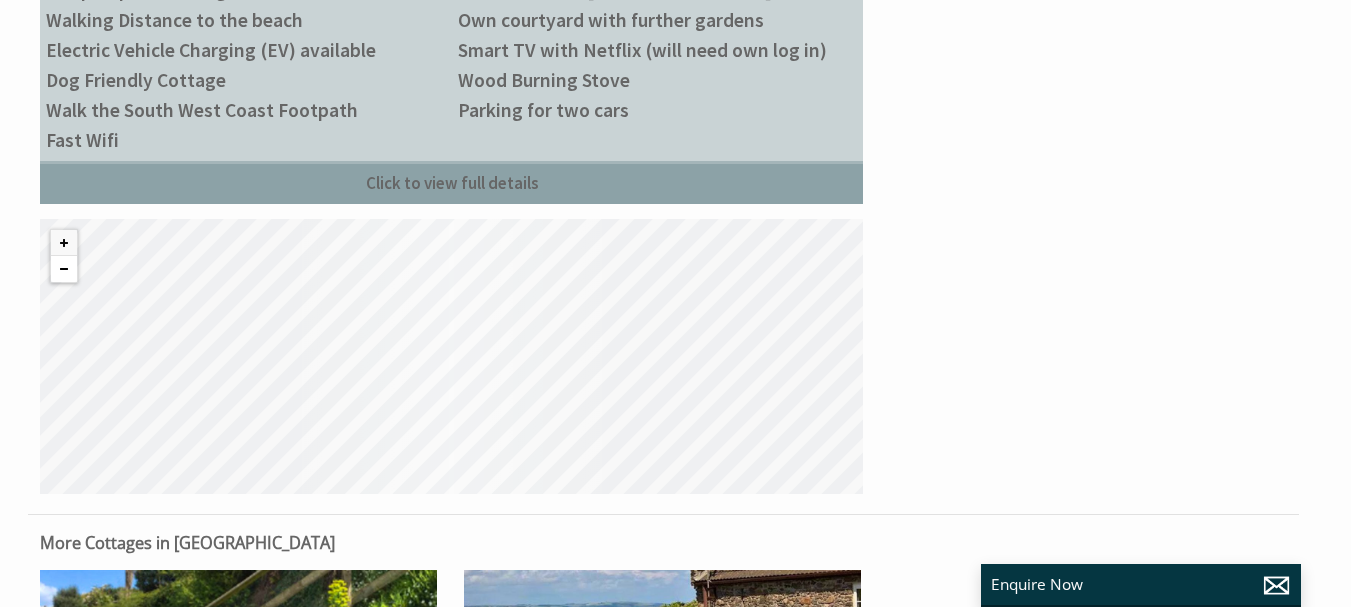 click at bounding box center (64, 269) 